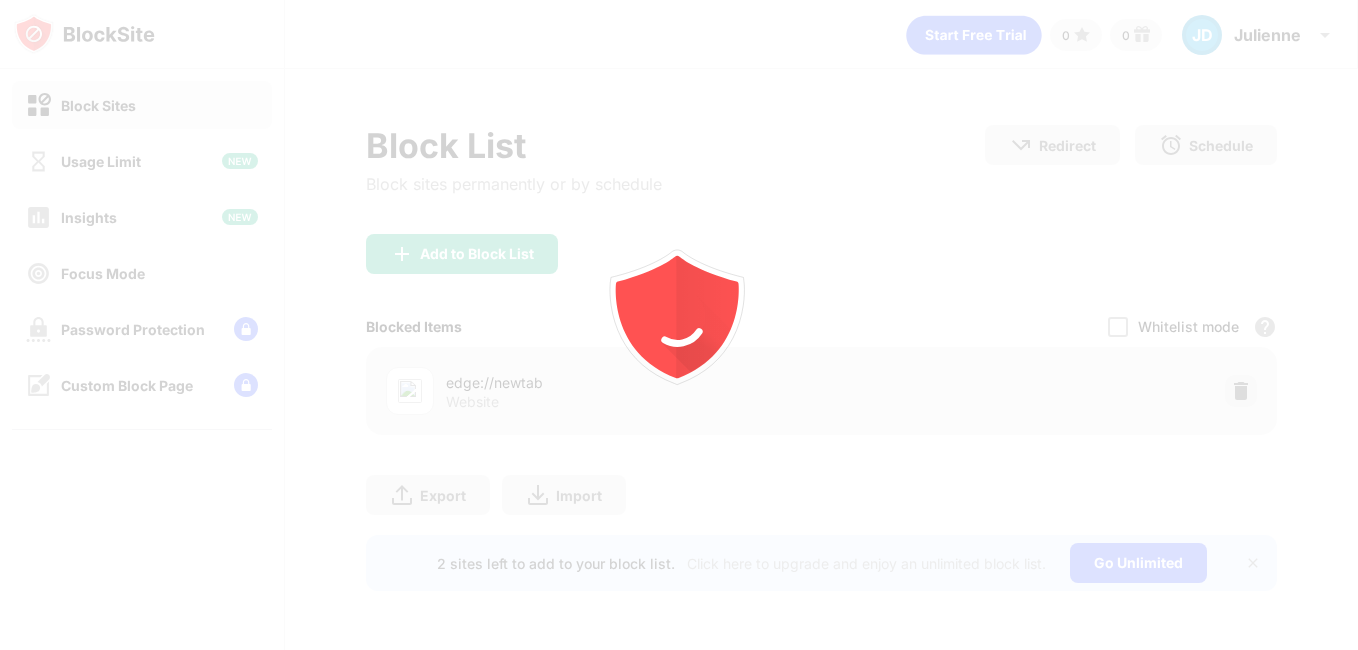 scroll, scrollTop: 0, scrollLeft: 0, axis: both 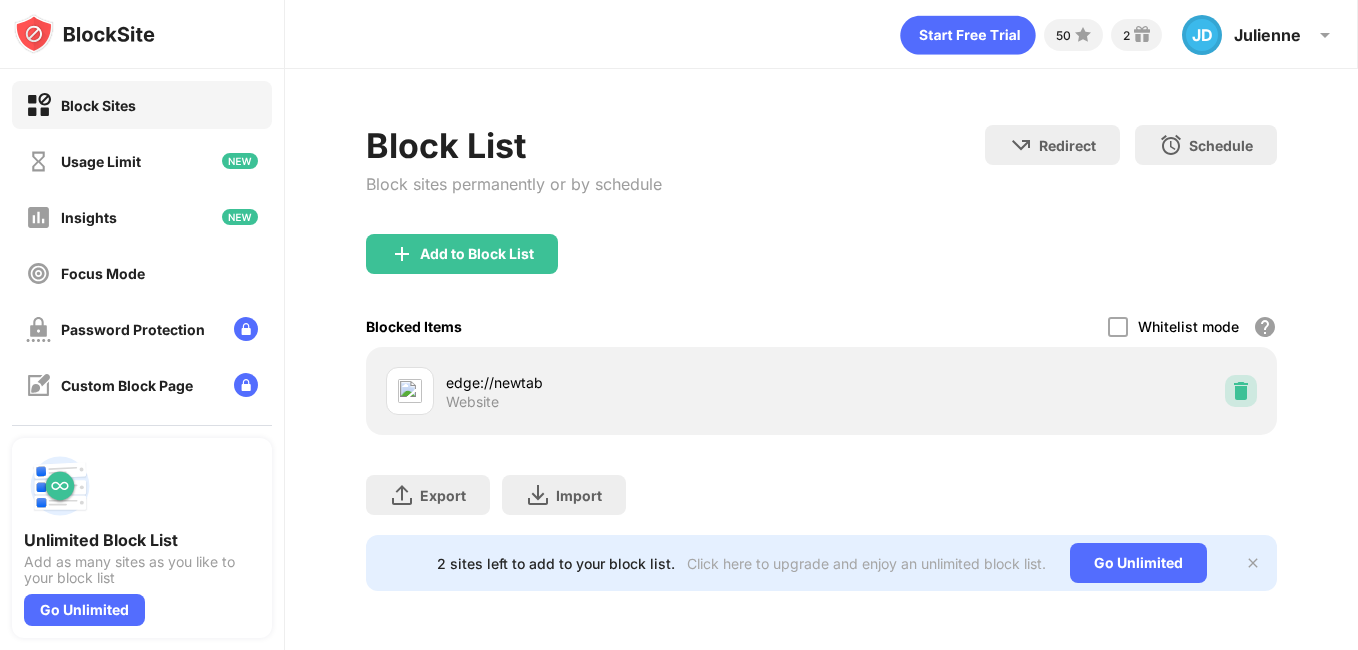 click at bounding box center [1241, 391] 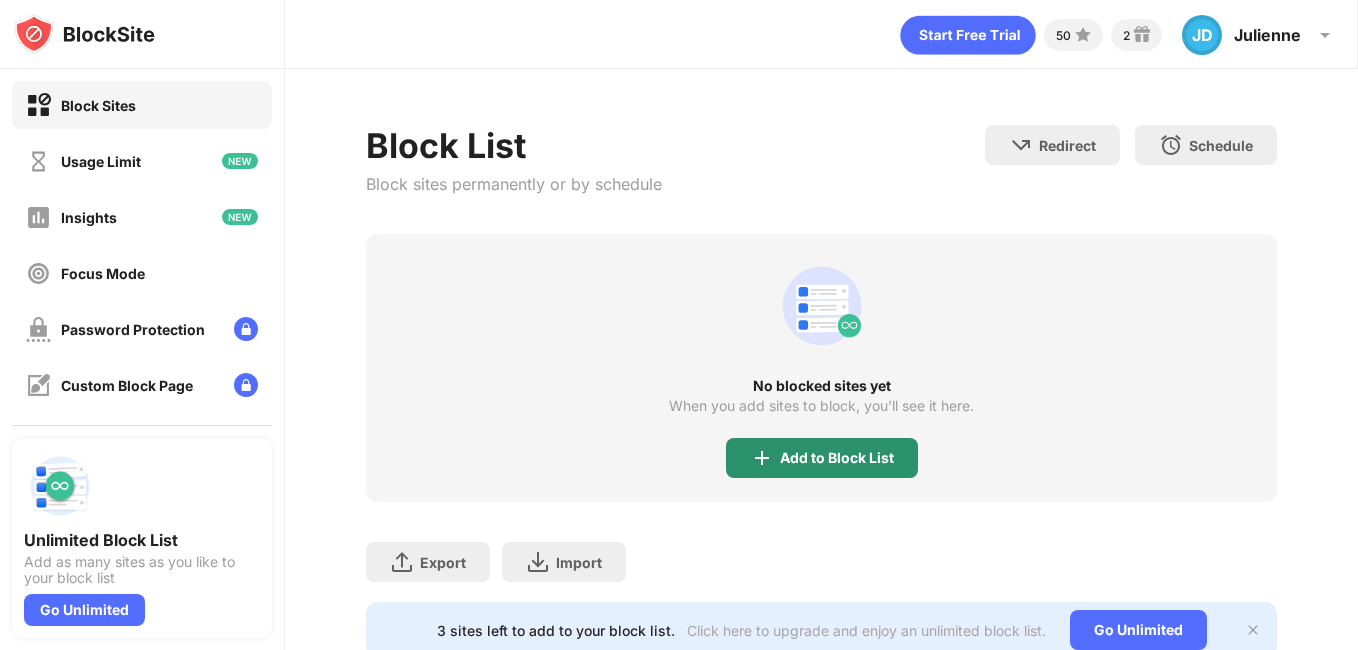 click on "Add to Block List" at bounding box center [837, 458] 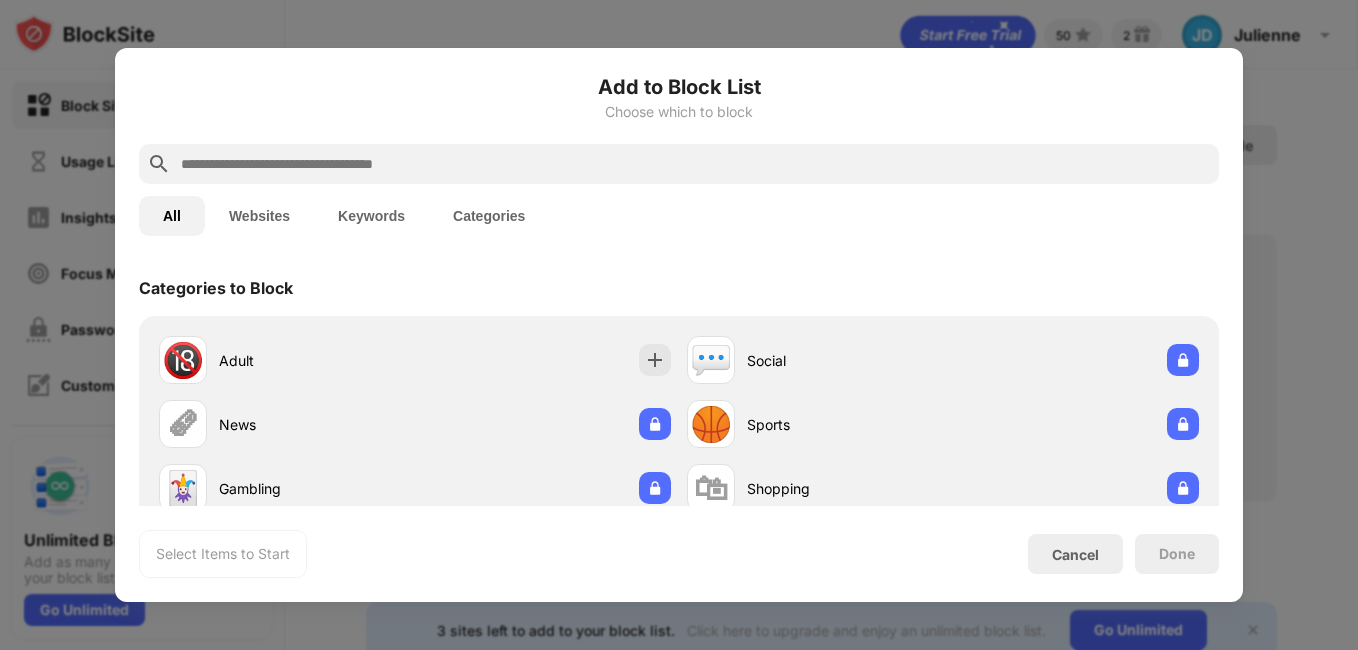 click at bounding box center (695, 164) 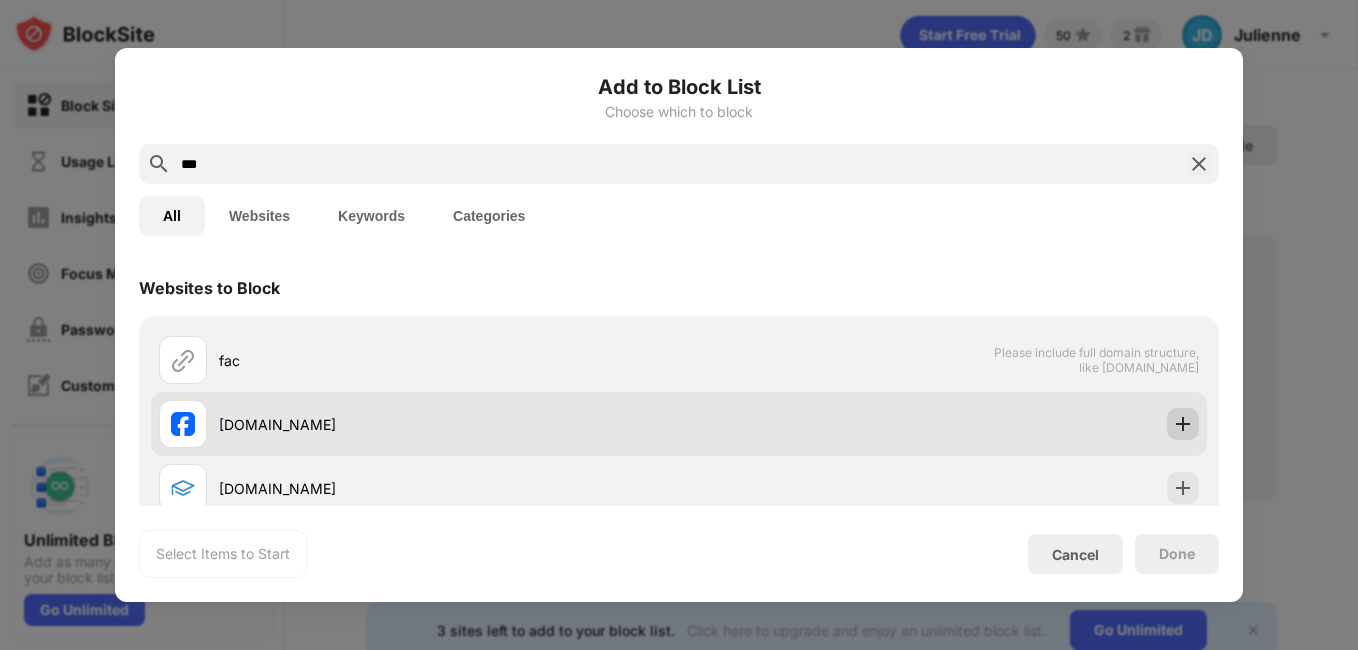 click at bounding box center [1183, 424] 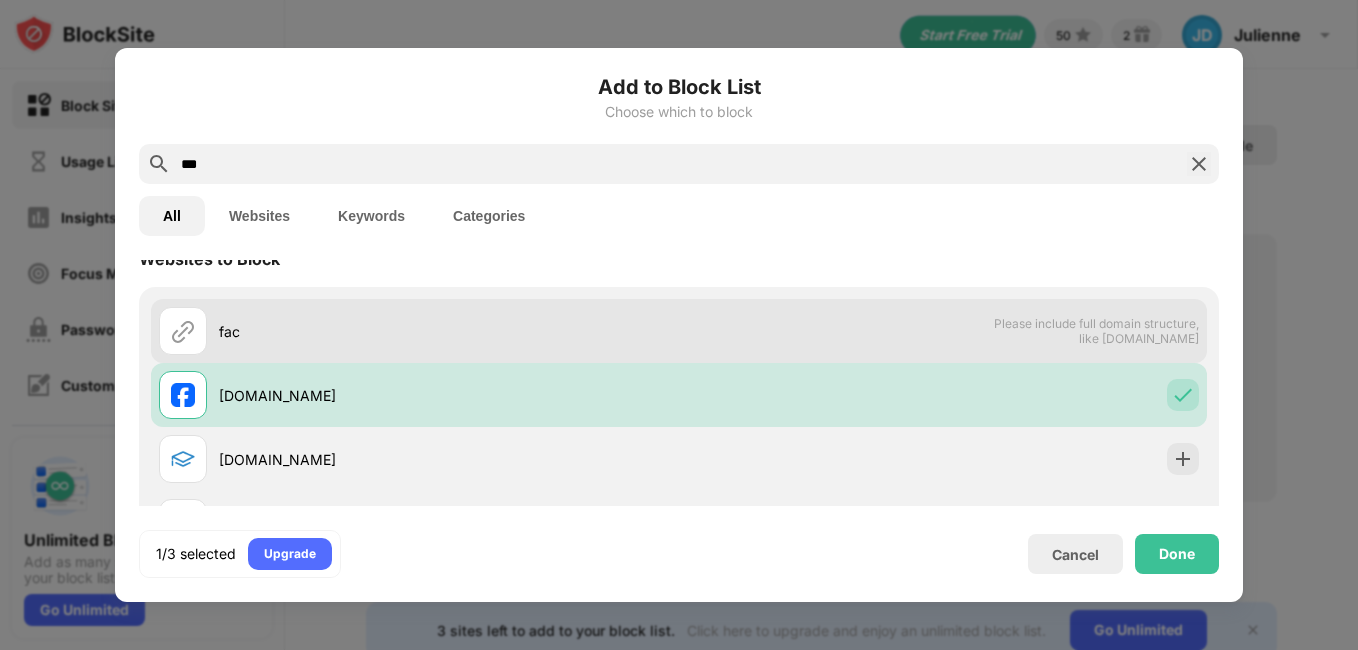 scroll, scrollTop: 0, scrollLeft: 0, axis: both 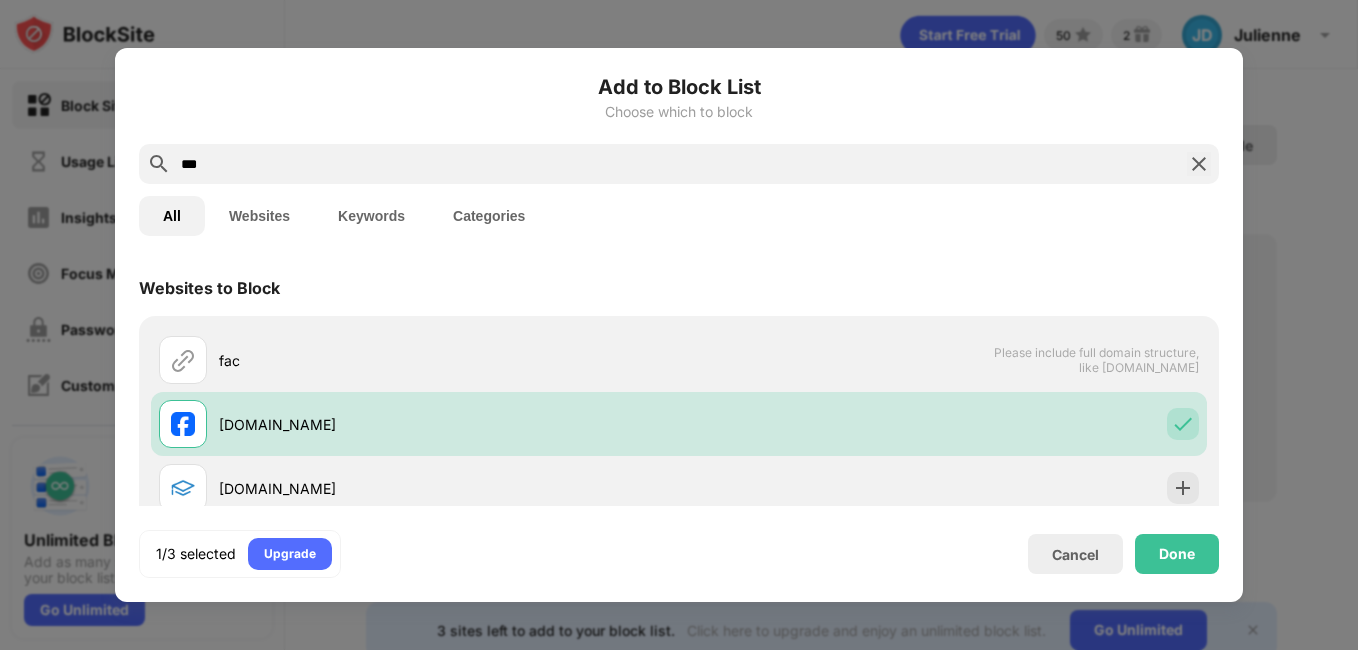 click on "***" at bounding box center (679, 164) 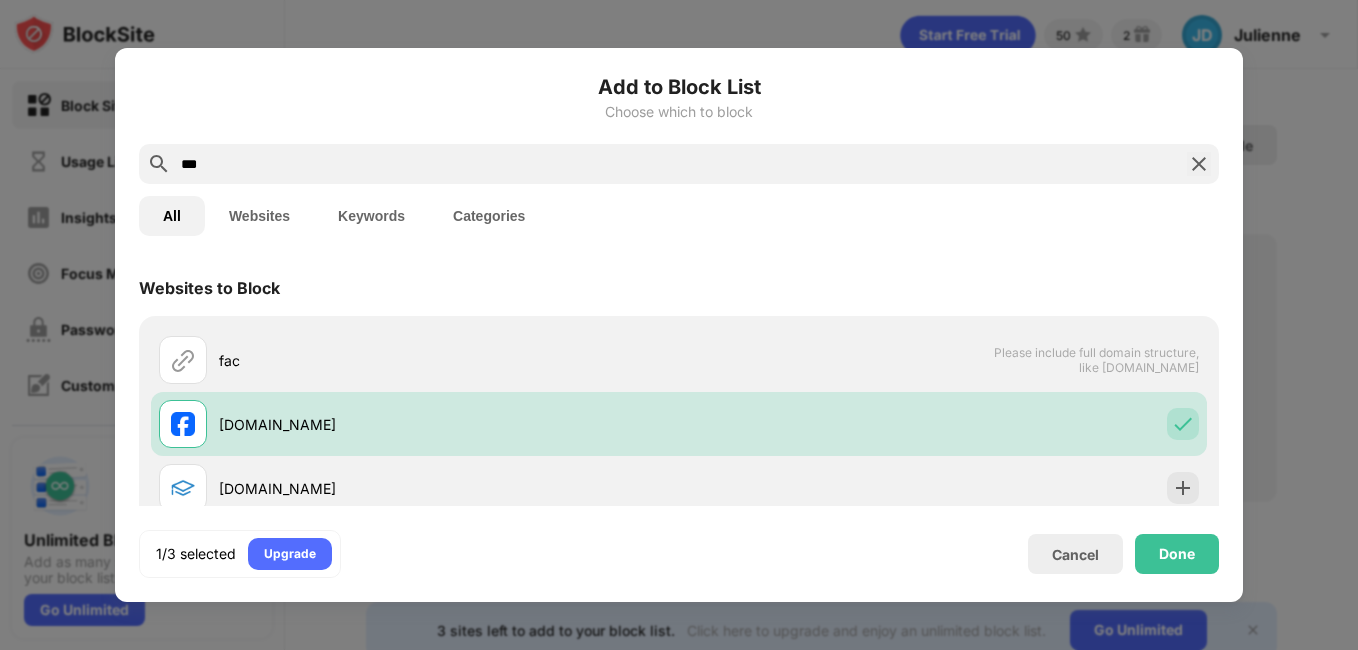 drag, startPoint x: 253, startPoint y: 175, endPoint x: 118, endPoint y: 175, distance: 135 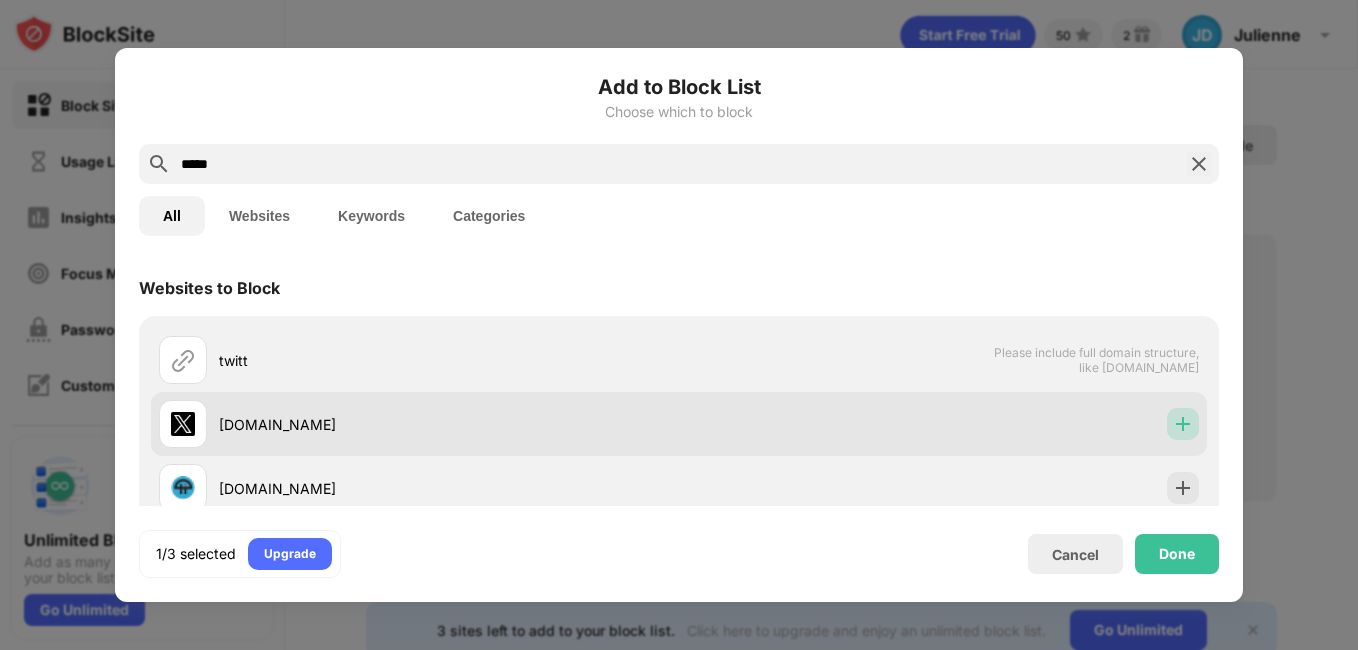click at bounding box center [1183, 424] 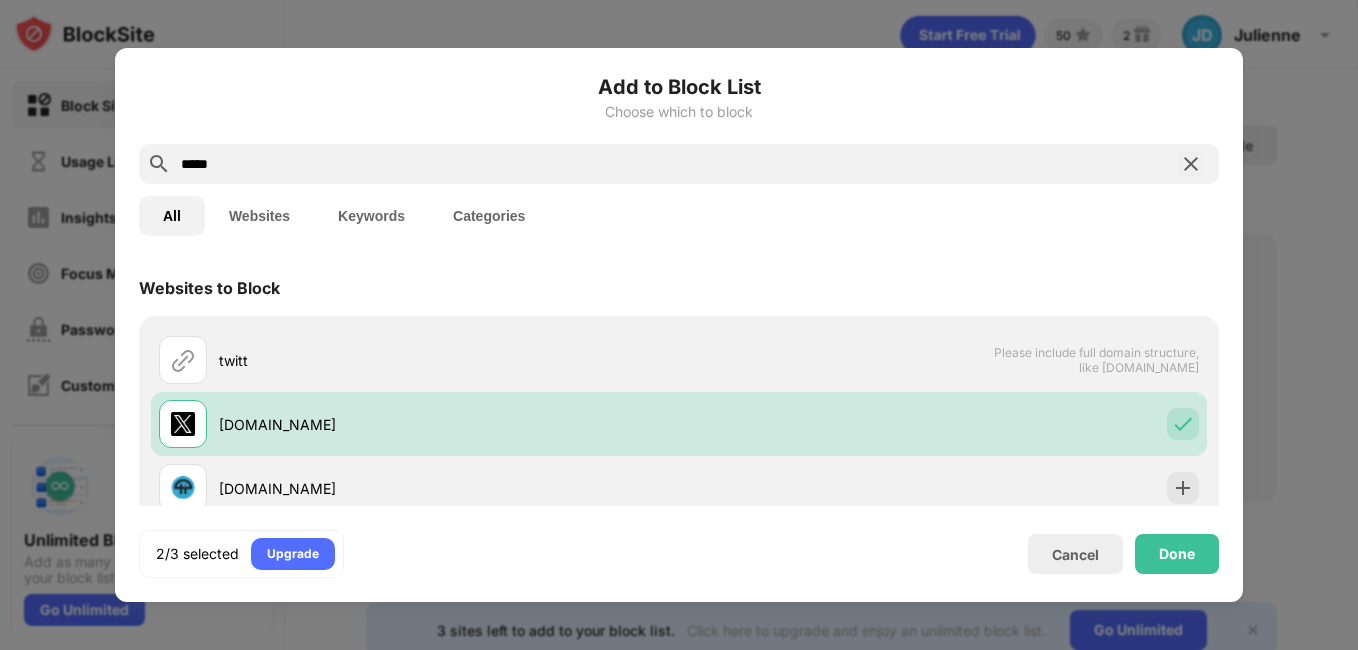drag, startPoint x: 239, startPoint y: 158, endPoint x: 165, endPoint y: 167, distance: 74.54529 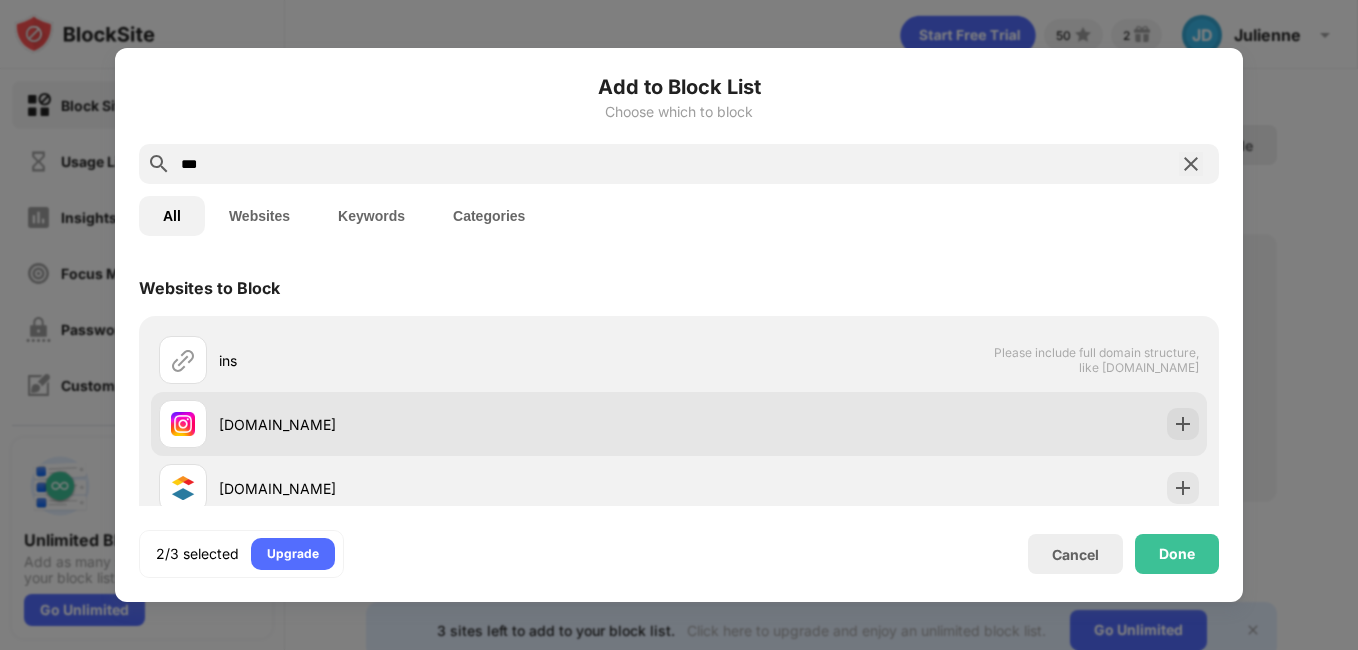 type on "***" 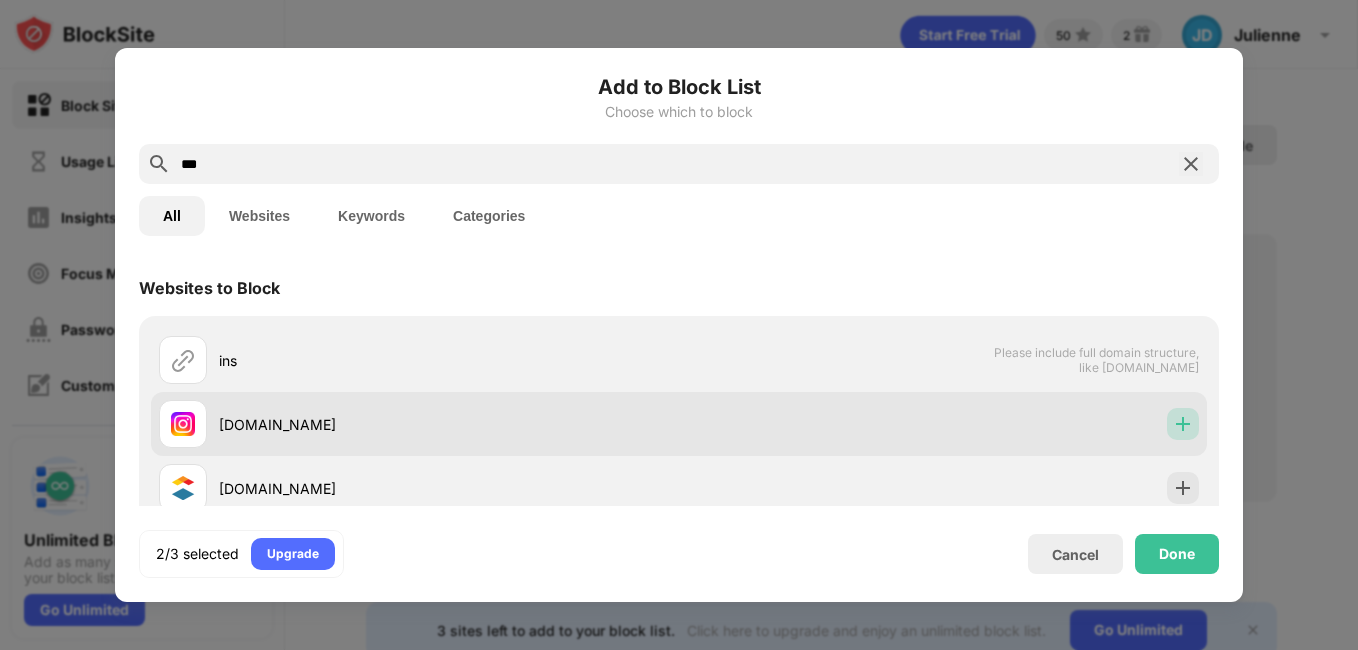 click at bounding box center [1183, 424] 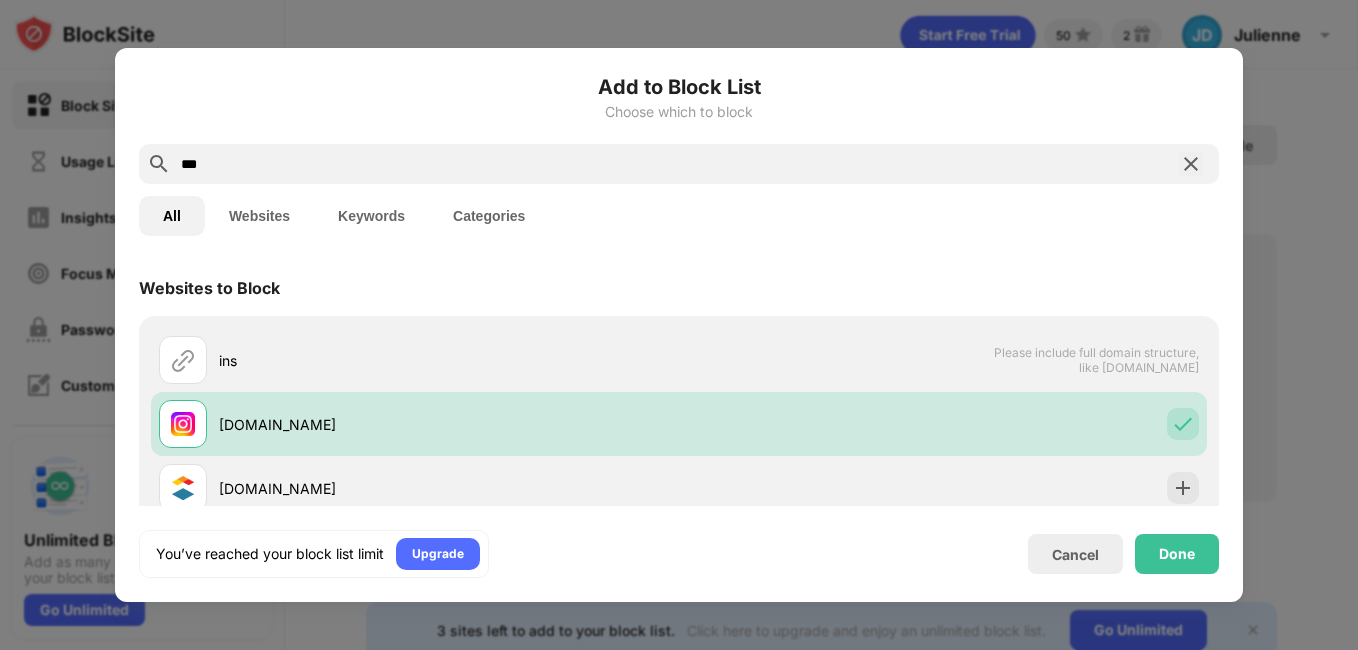 click at bounding box center (1191, 164) 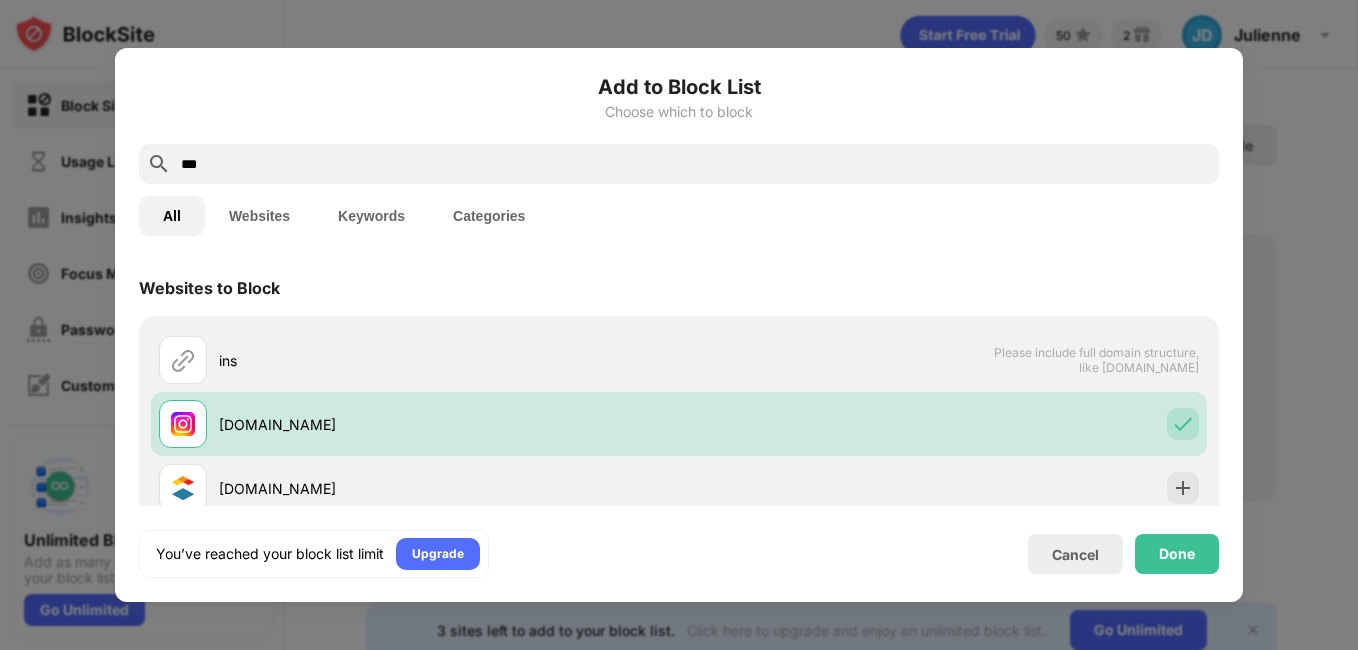 type 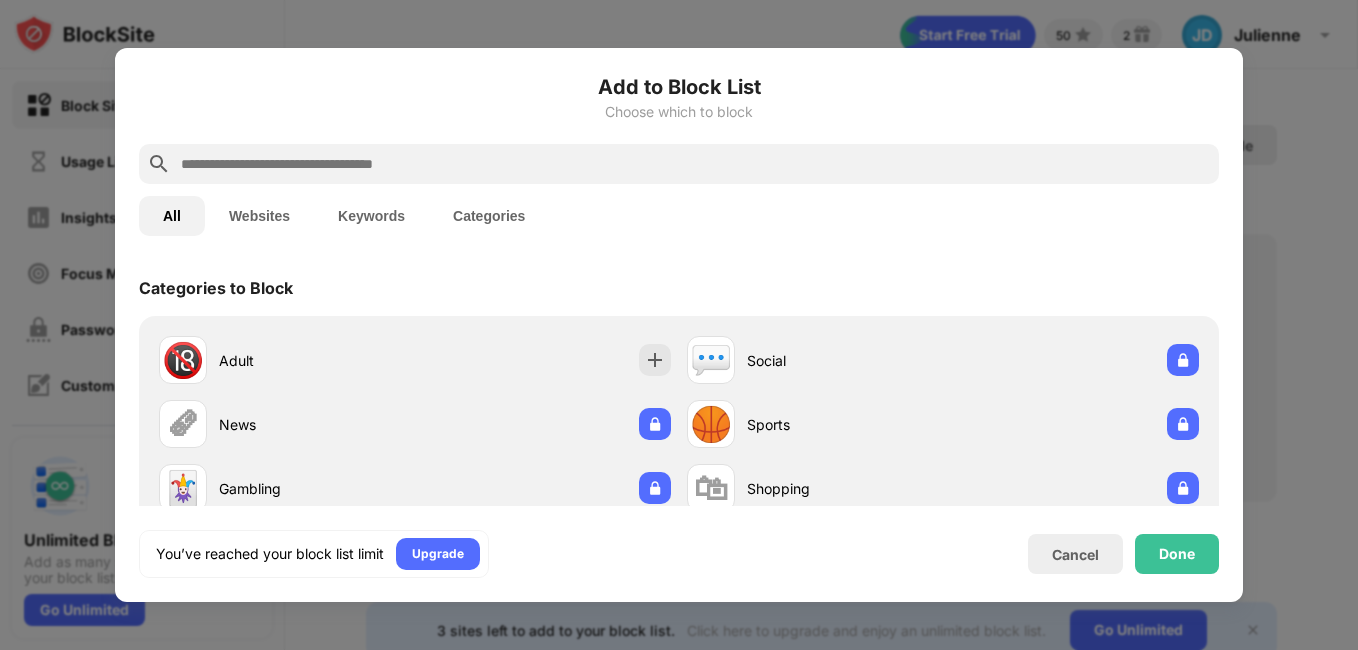 click on "Add to Block List Choose which to block All Websites Keywords Categories Categories to Block 🔞 Adult 💬 Social 🗞 News 🏀 Sports 🃏 Gambling 🛍 Shopping Websites to Block See more [DOMAIN_NAME] [DOMAIN_NAME] [DOMAIN_NAME] [DOMAIN_NAME] [DOMAIN_NAME] [DOMAIN_NAME] [DOMAIN_NAME] [DOMAIN_NAME] [DOMAIN_NAME] [DOMAIN_NAME] Your Top Visited Websites Personalized Blocking Suggestions Let us see which sites you visit so we can personalize your block suggestions Show me the sites I visit the most Keywords to Block Use search to add keywords Block URLs containing specific words. You’ve reached your block list limit Upgrade Cancel Done" at bounding box center (679, 325) 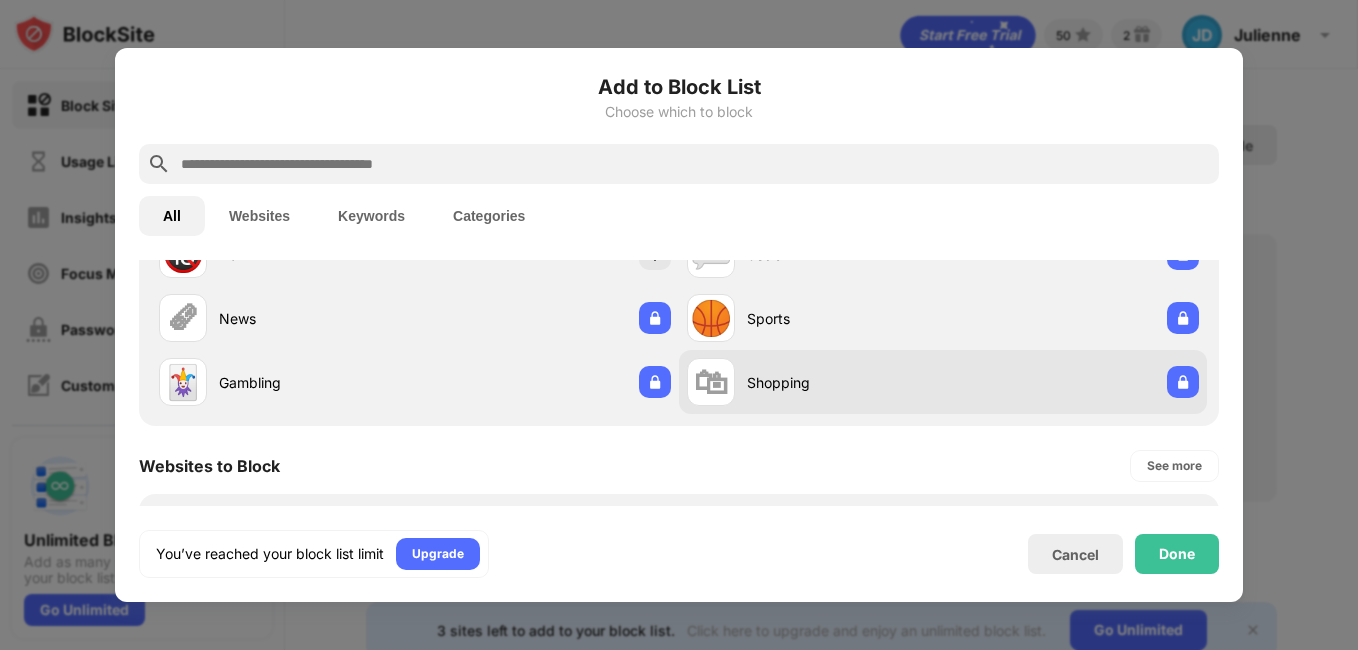 scroll, scrollTop: 200, scrollLeft: 0, axis: vertical 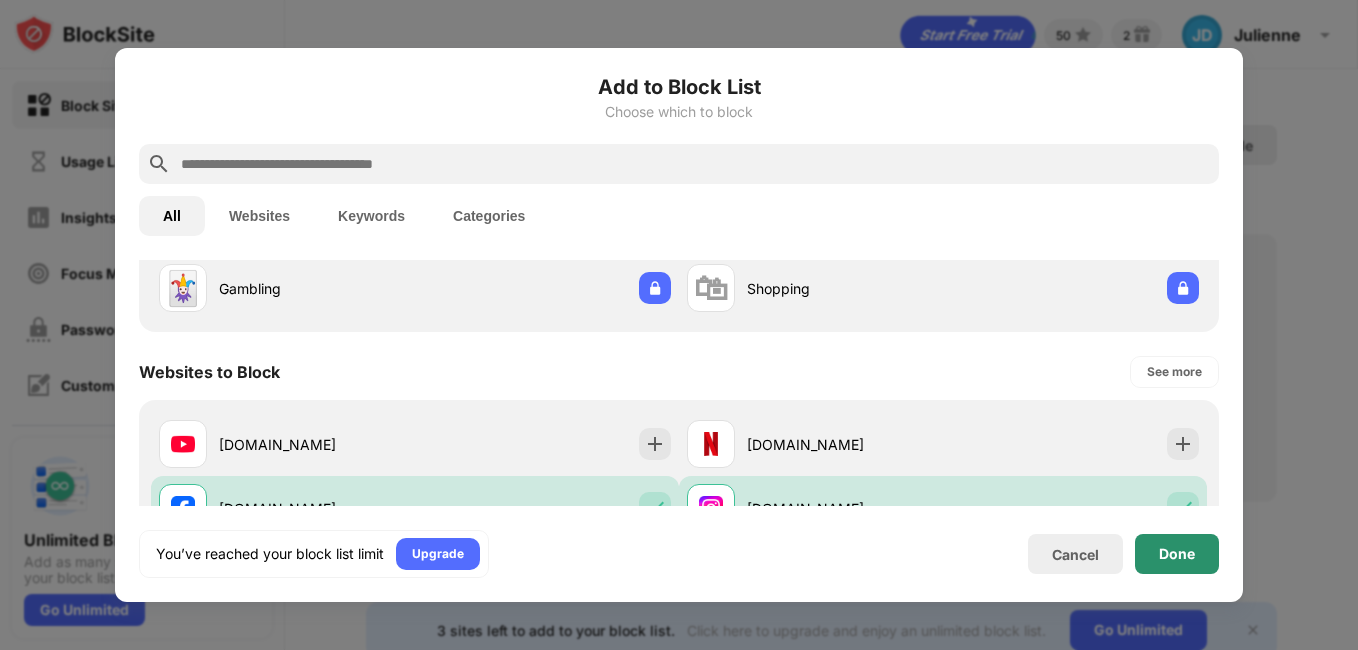 click on "Done" at bounding box center (1177, 554) 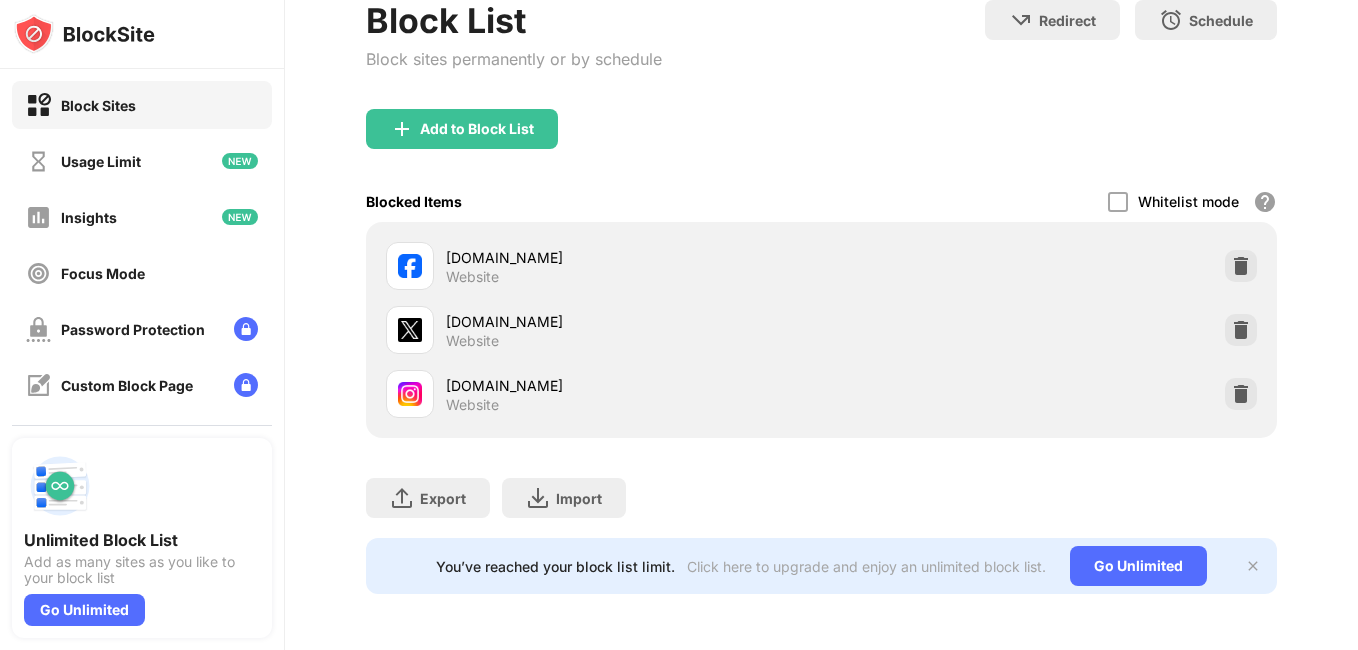 scroll, scrollTop: 140, scrollLeft: 0, axis: vertical 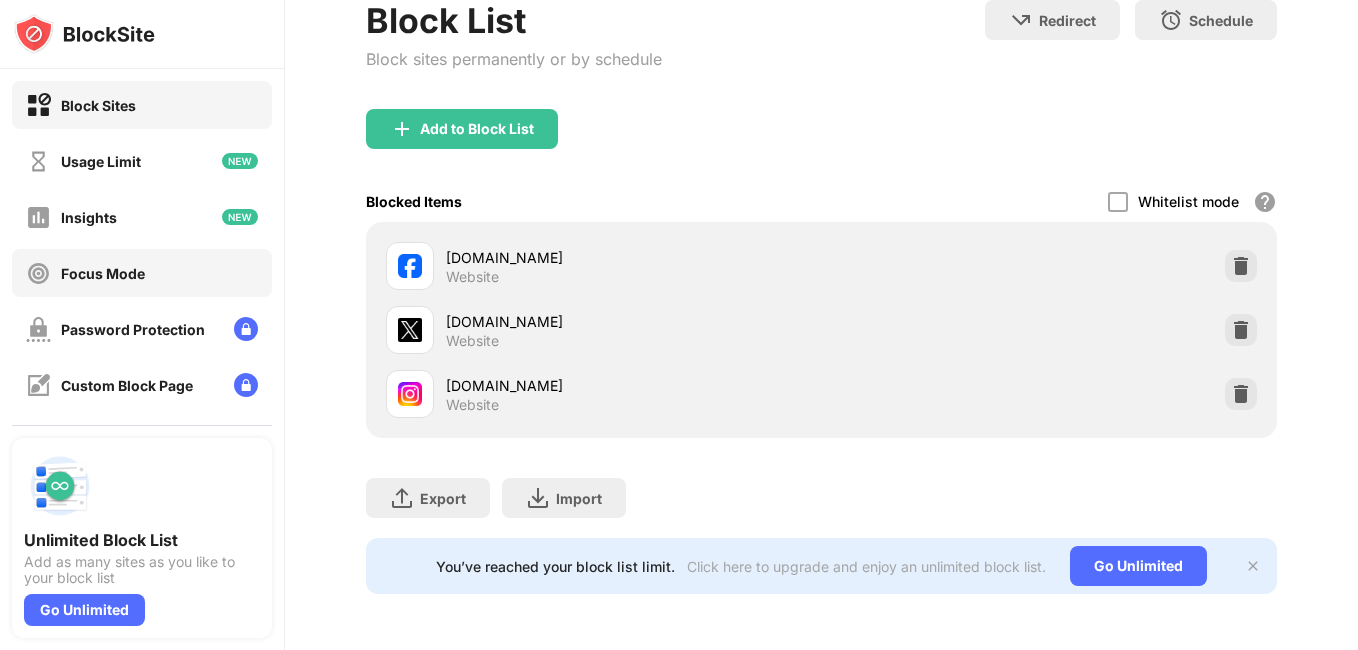 click on "Focus Mode" at bounding box center (142, 273) 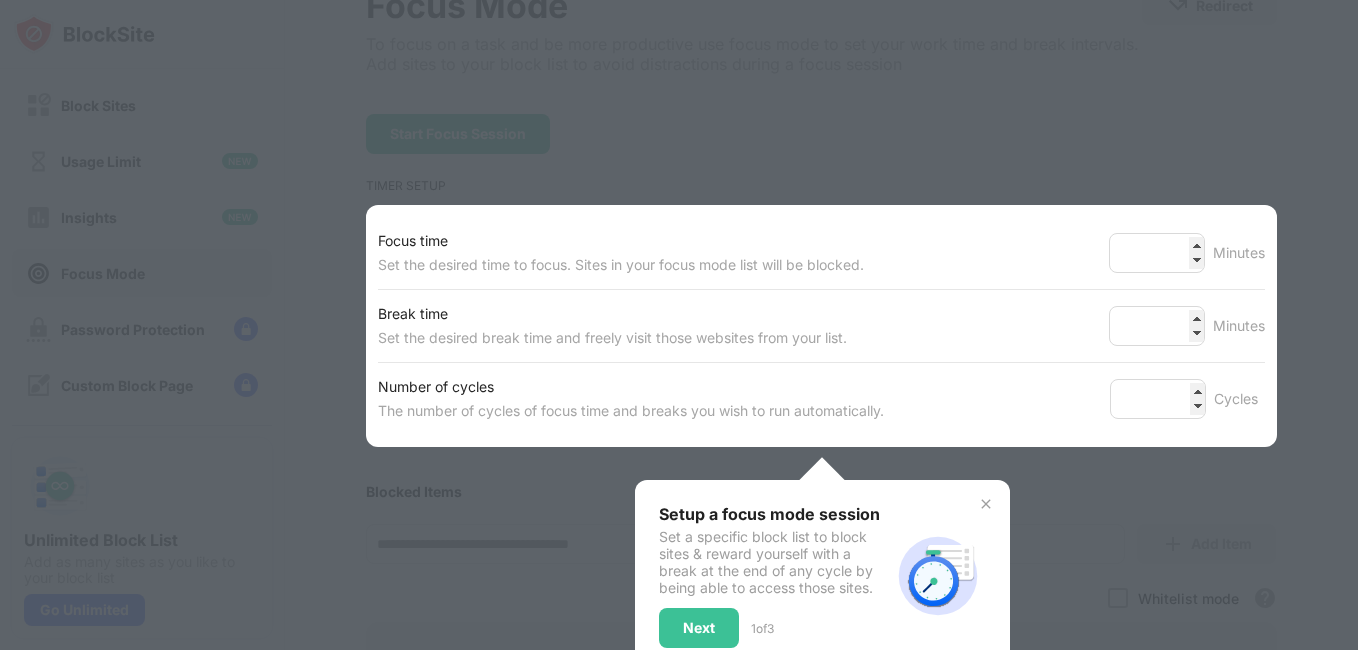 click at bounding box center [679, 325] 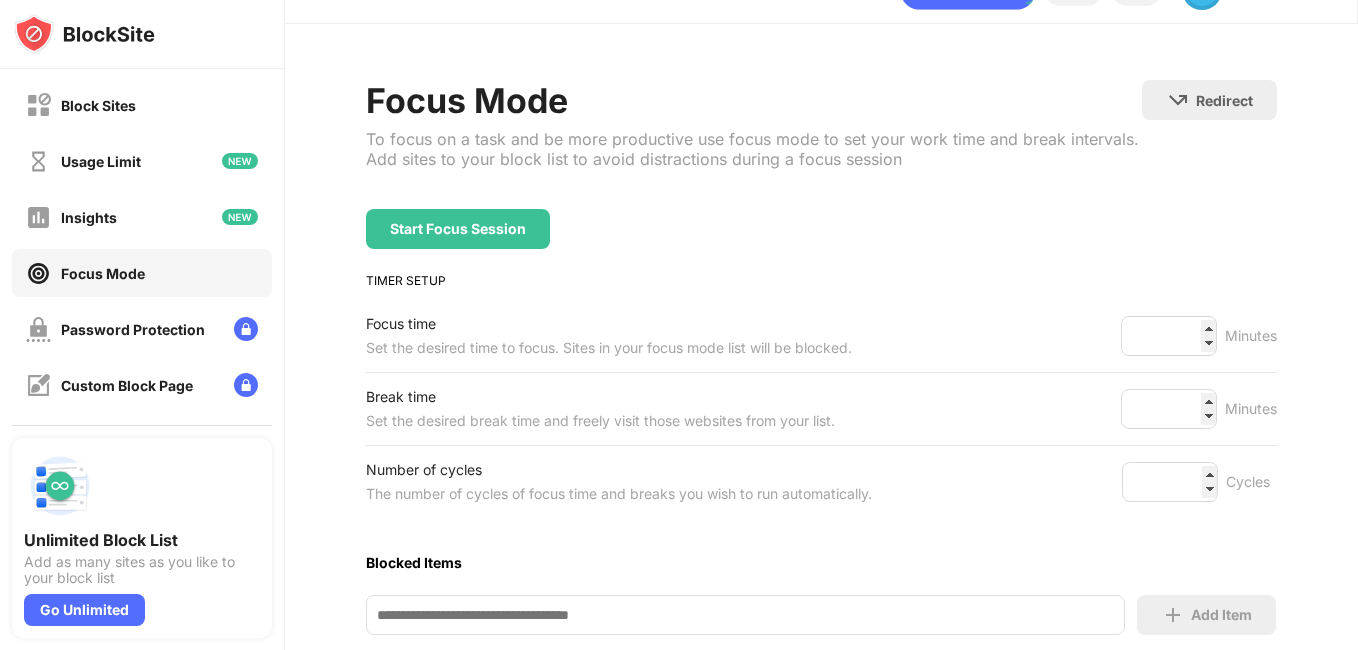 scroll, scrollTop: 0, scrollLeft: 0, axis: both 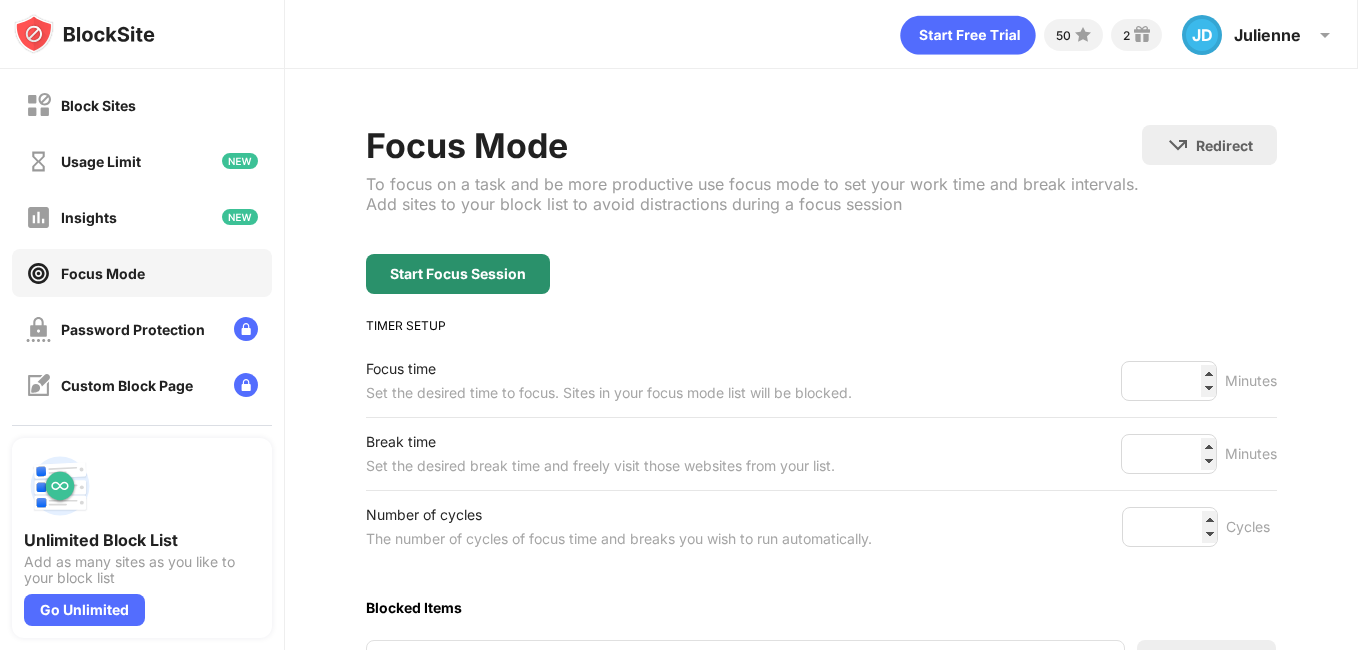 click on "Start Focus Session" at bounding box center [458, 274] 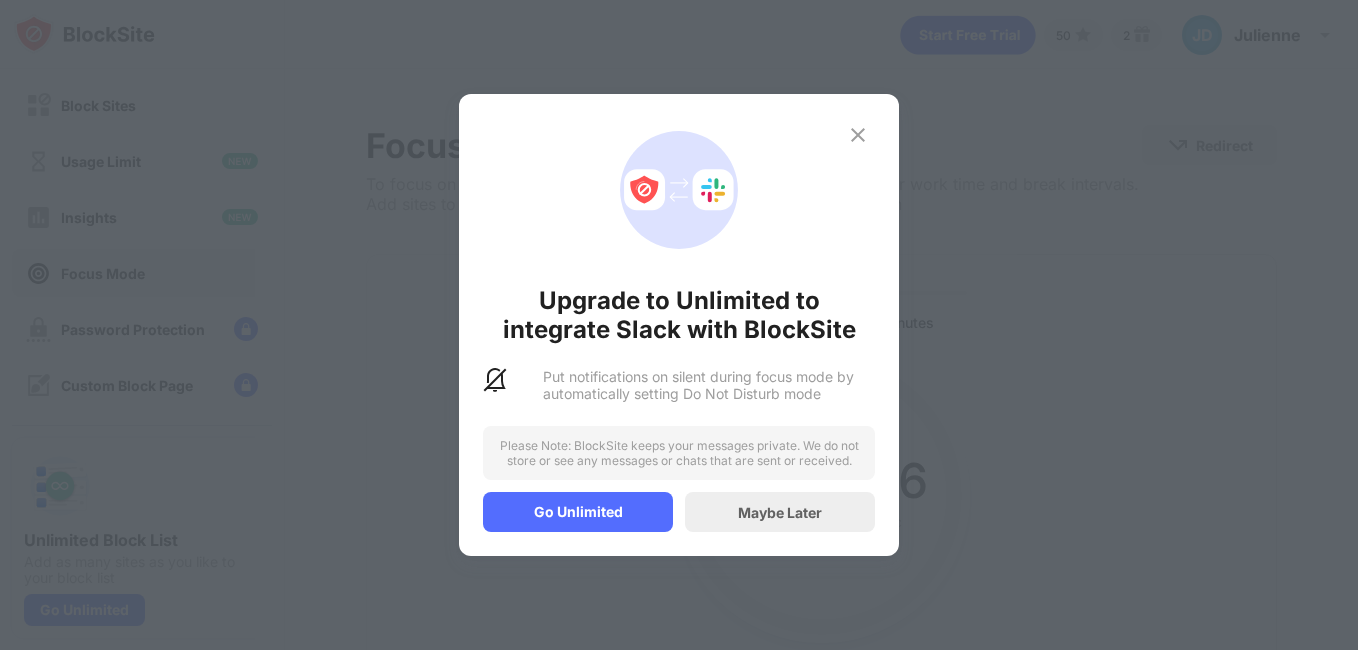 click at bounding box center [858, 135] 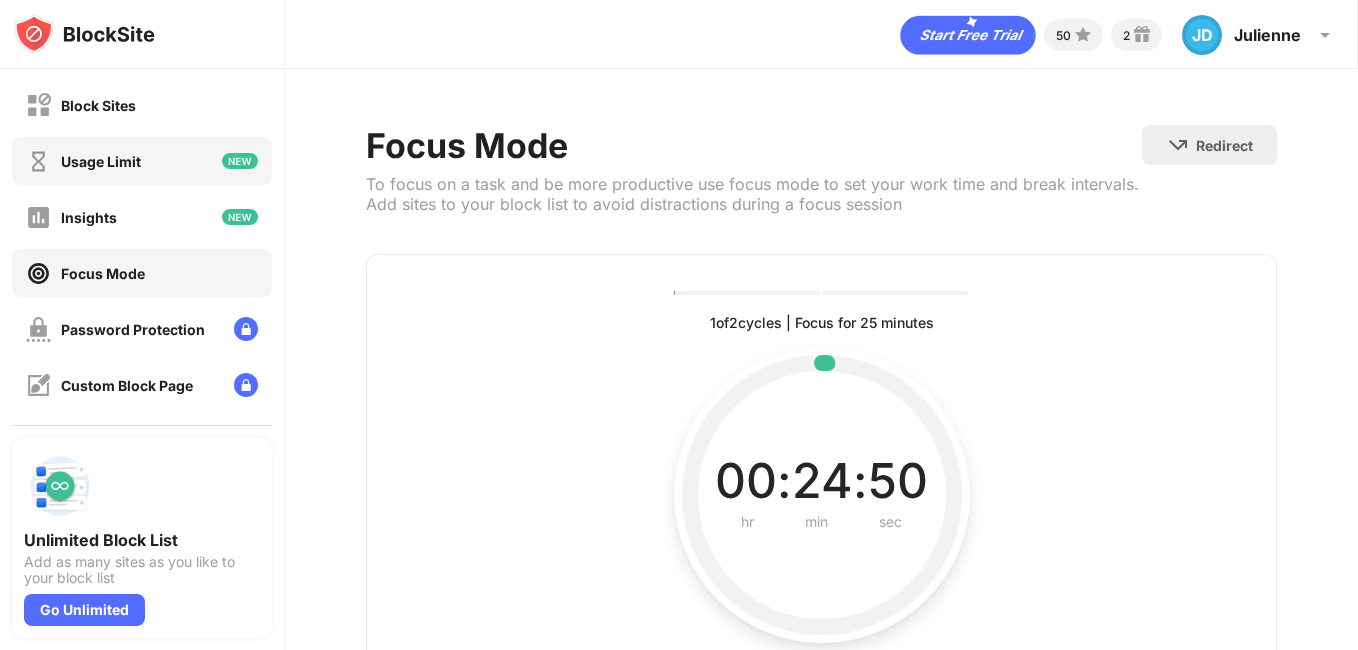 click on "Usage Limit" at bounding box center [101, 161] 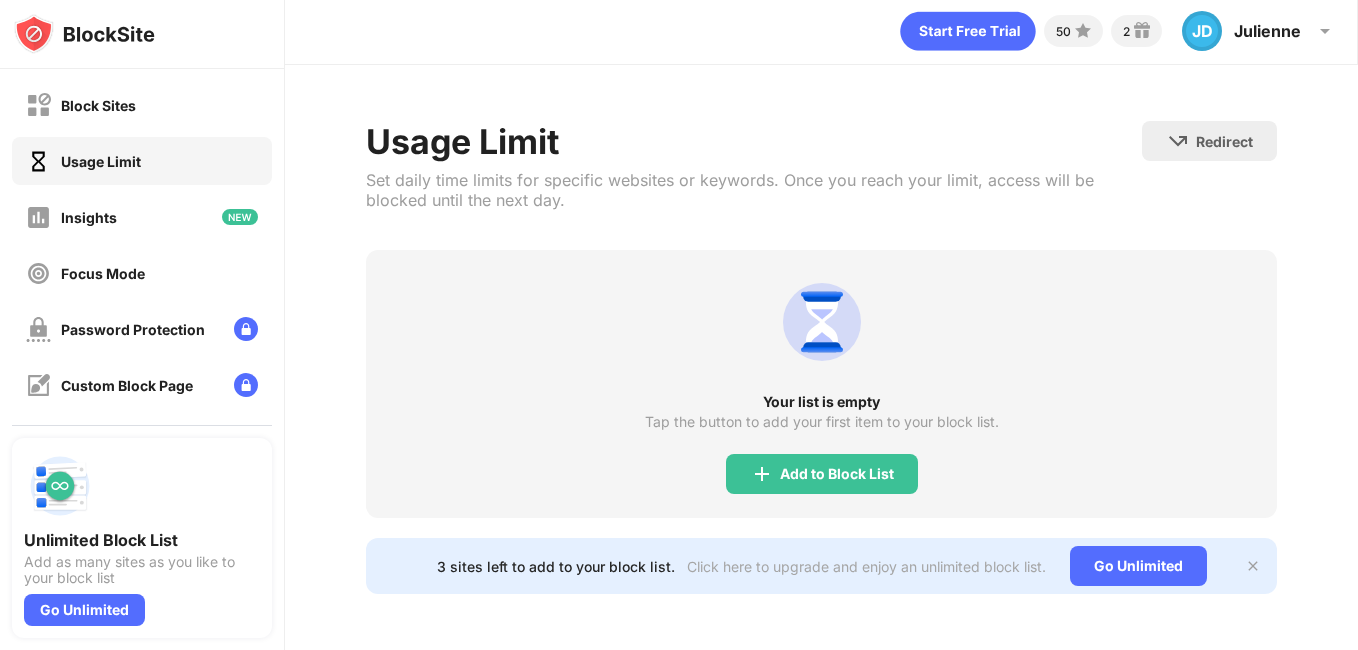 scroll, scrollTop: 19, scrollLeft: 0, axis: vertical 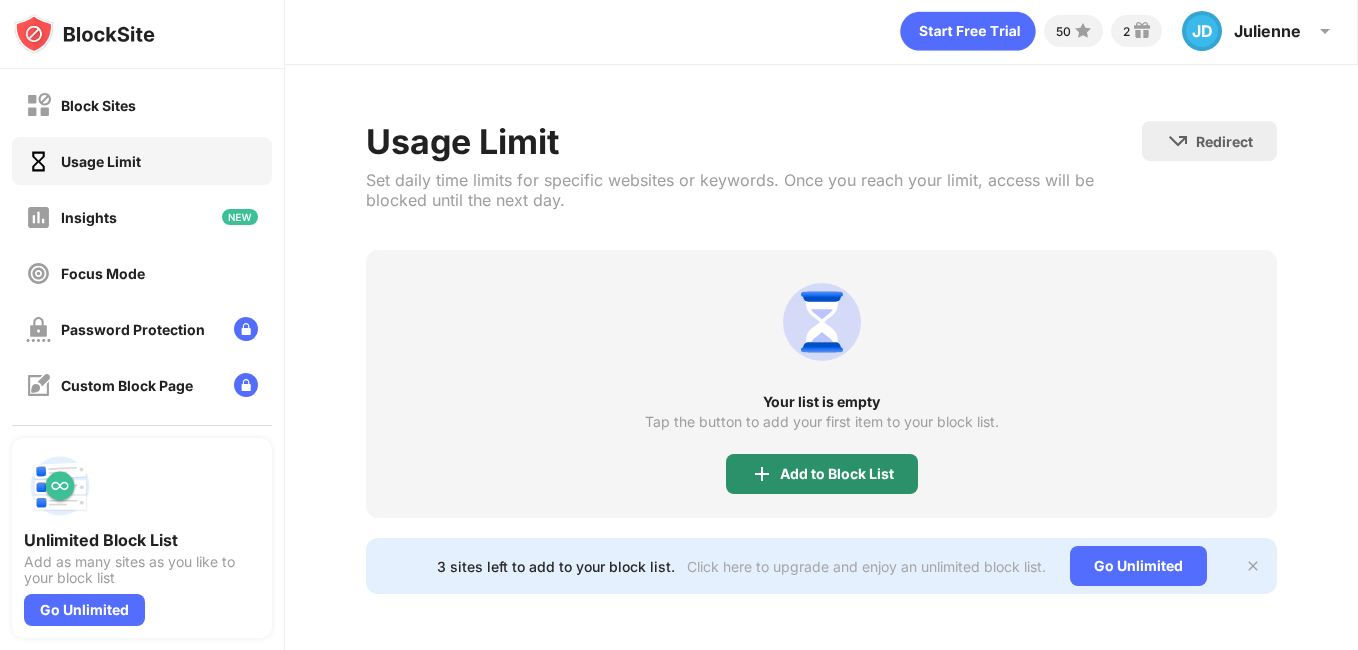 click on "Add to Block List" at bounding box center (837, 474) 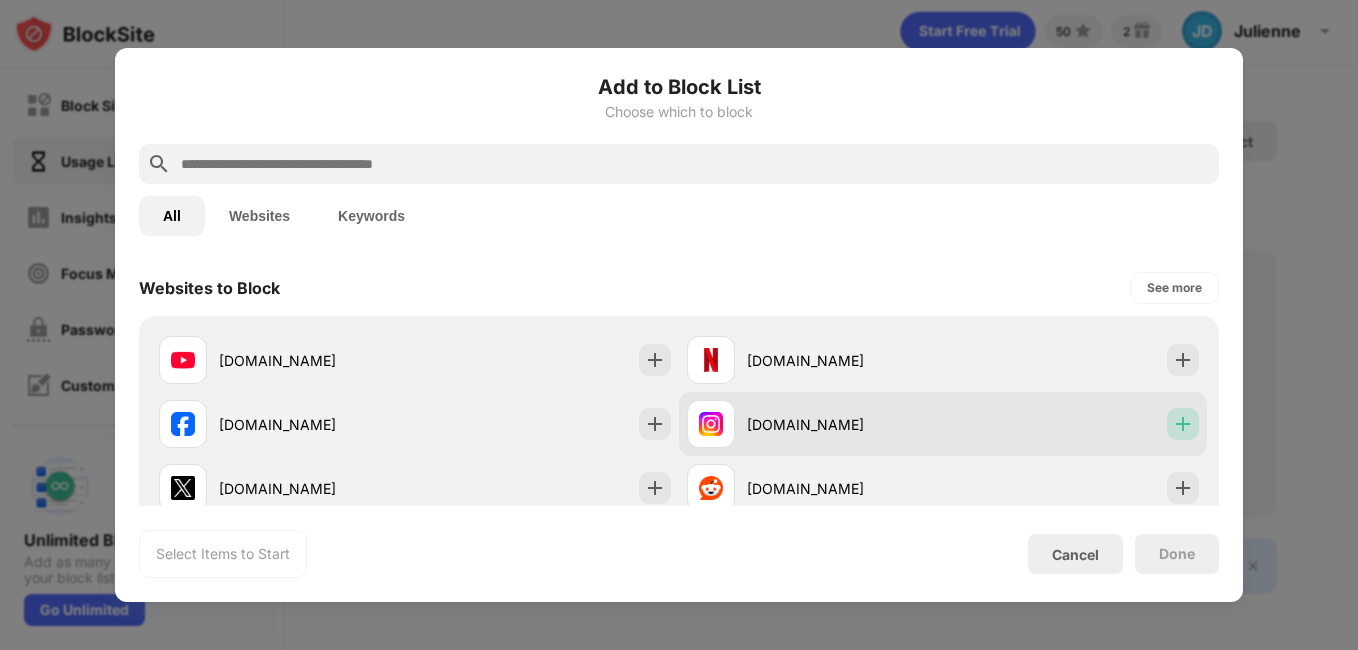 click at bounding box center [1183, 424] 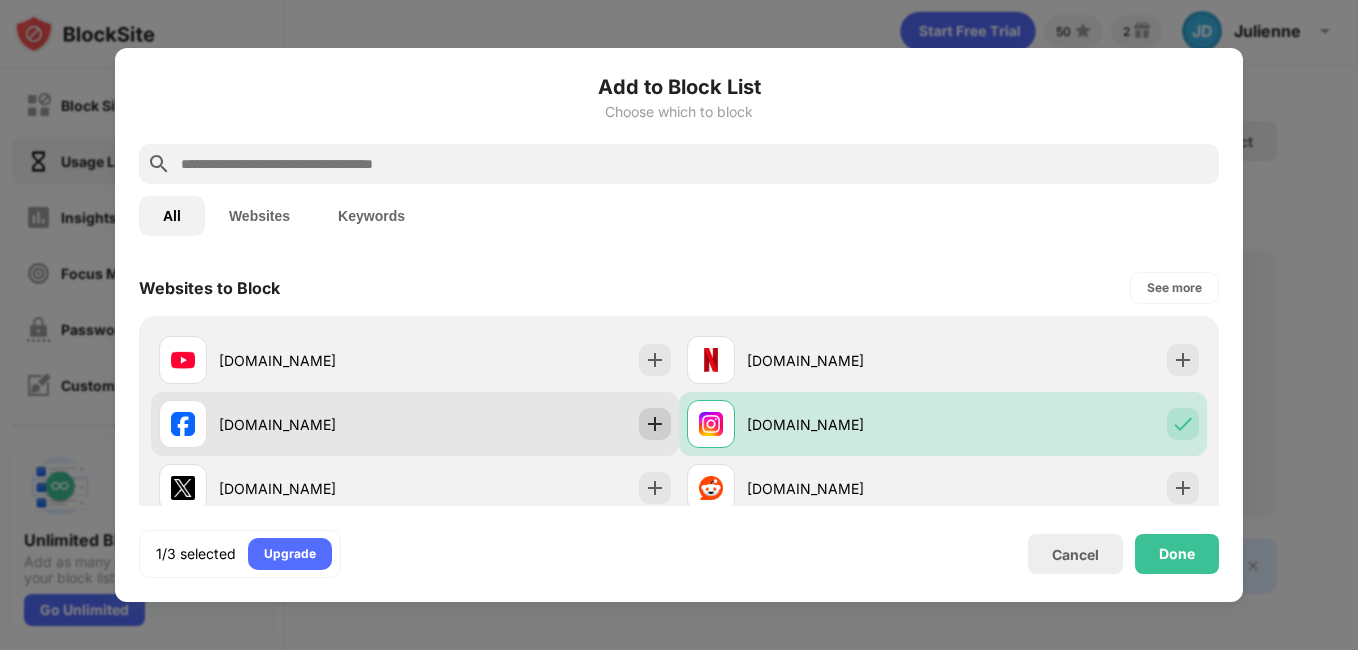 click at bounding box center (655, 424) 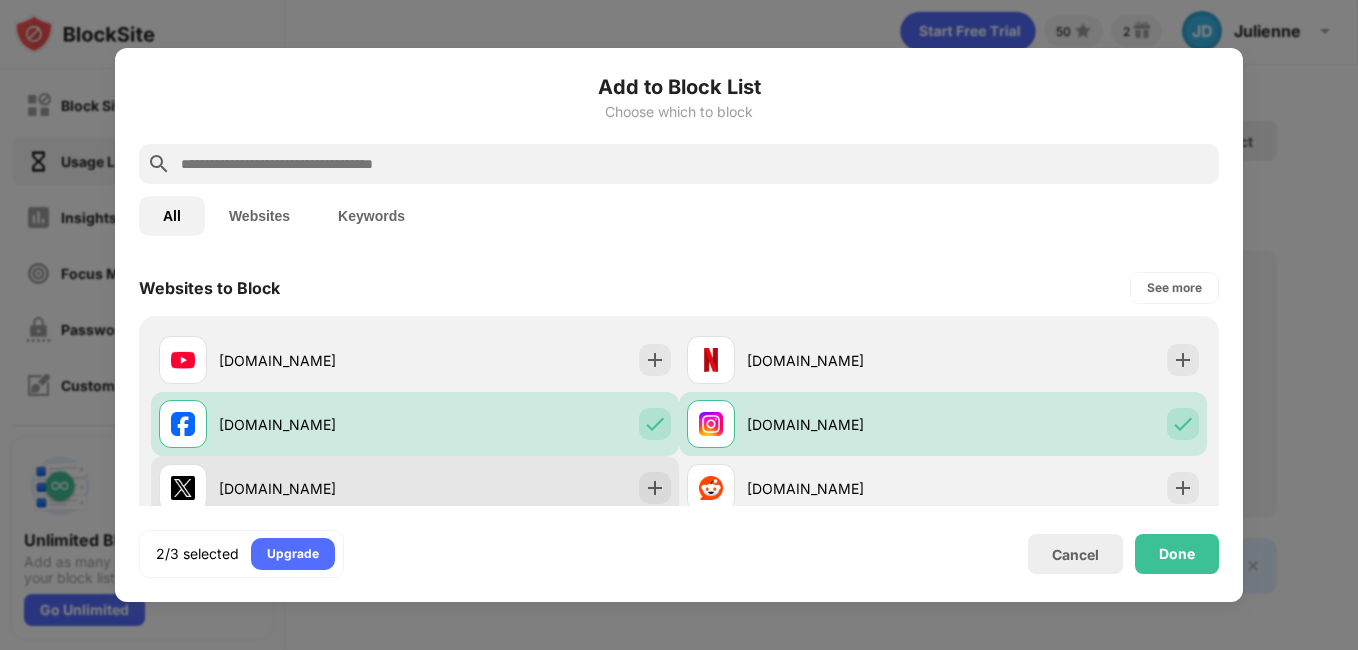 click at bounding box center [655, 488] 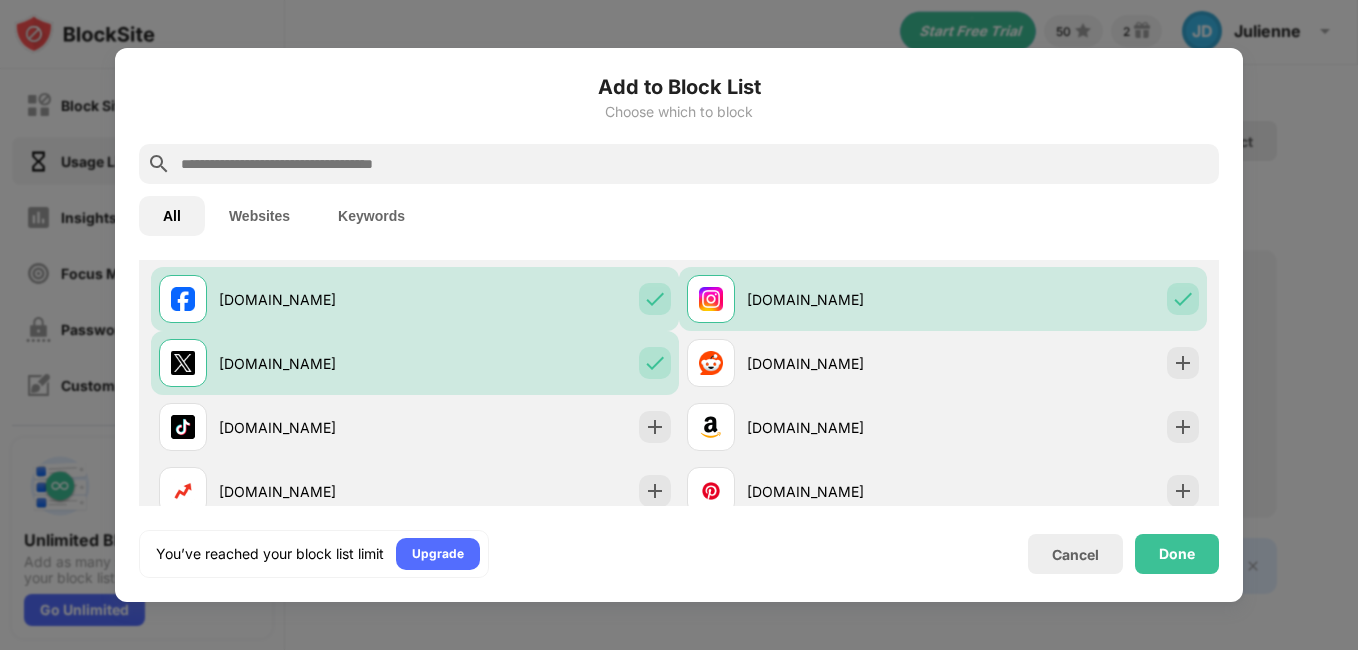 scroll, scrollTop: 100, scrollLeft: 0, axis: vertical 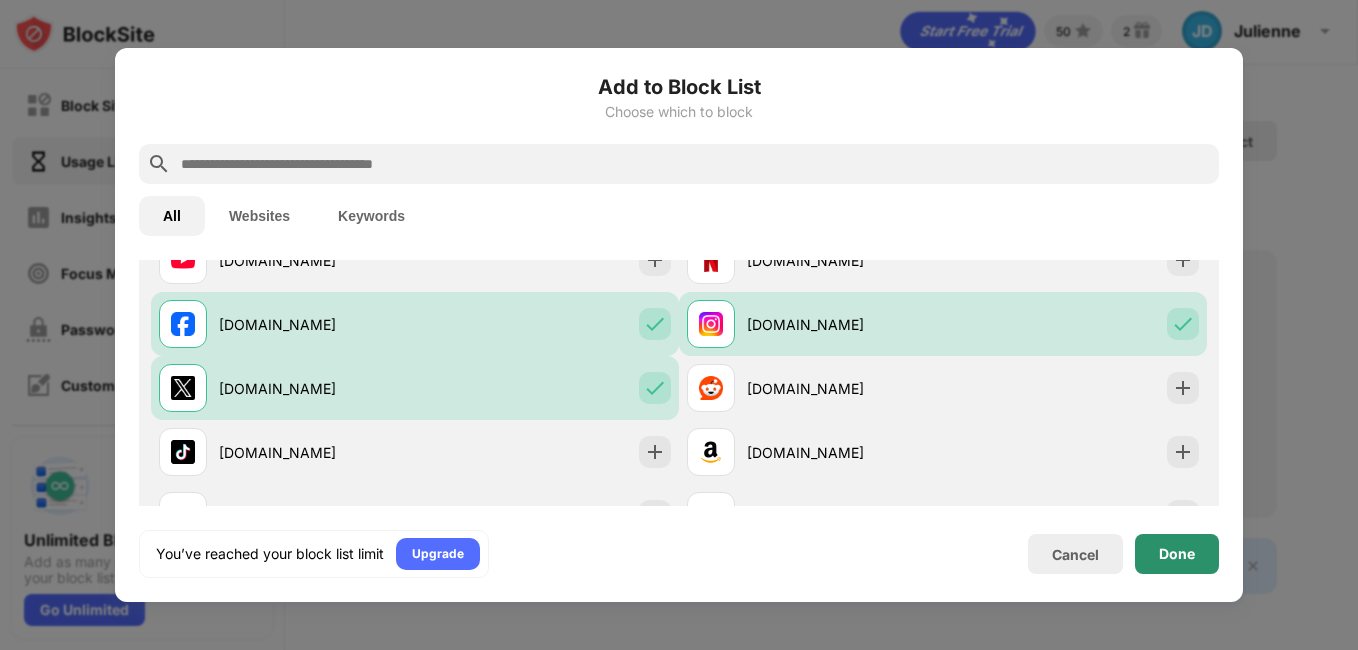 click on "Done" at bounding box center [1177, 554] 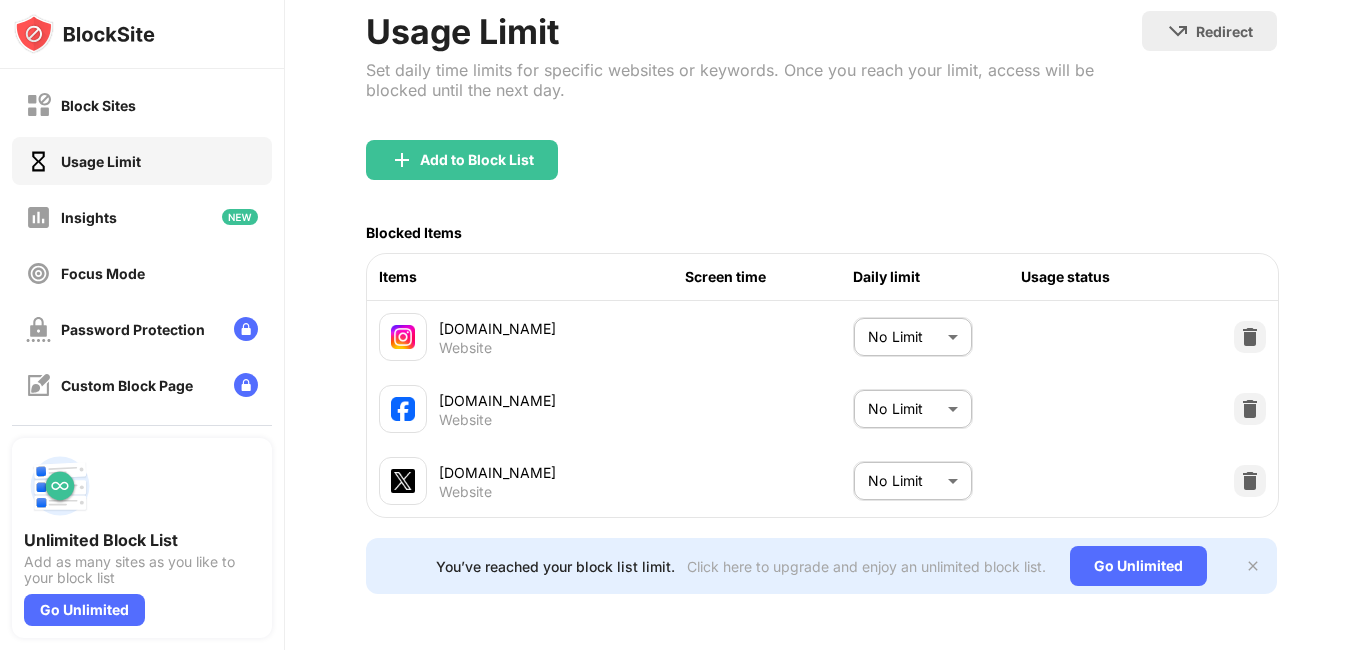 scroll, scrollTop: 137, scrollLeft: 0, axis: vertical 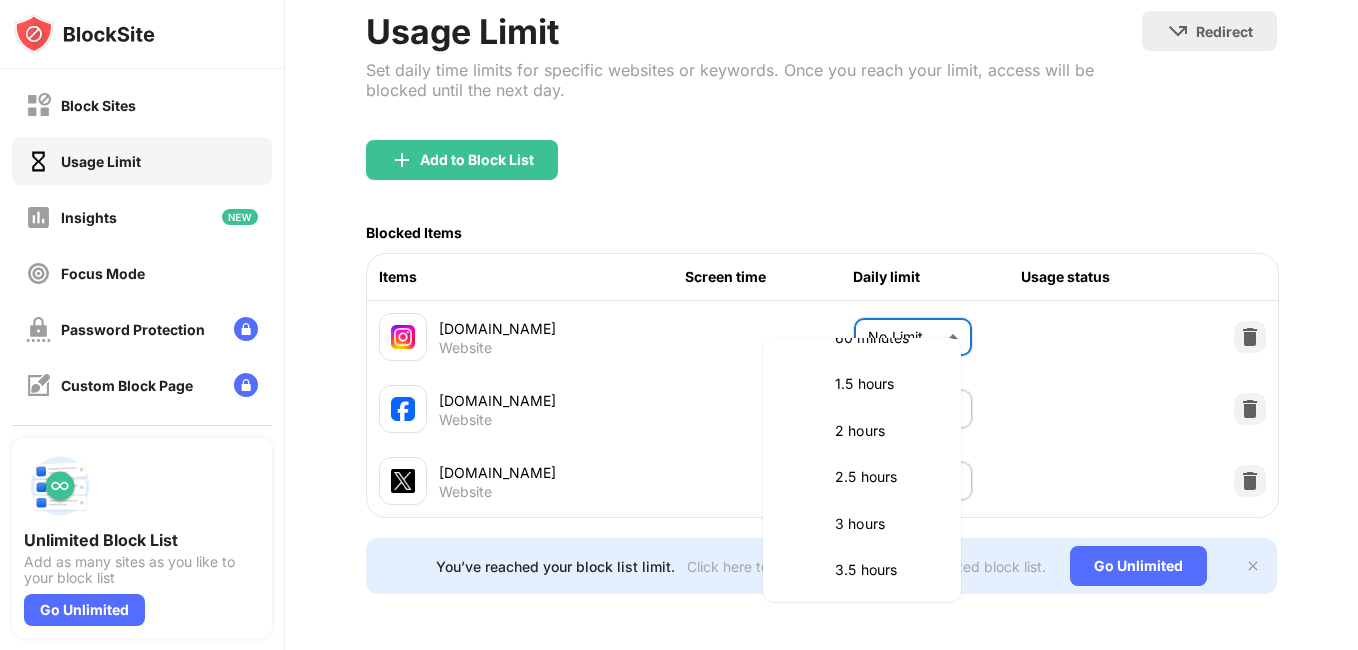 click on "2 hours" at bounding box center [886, 431] 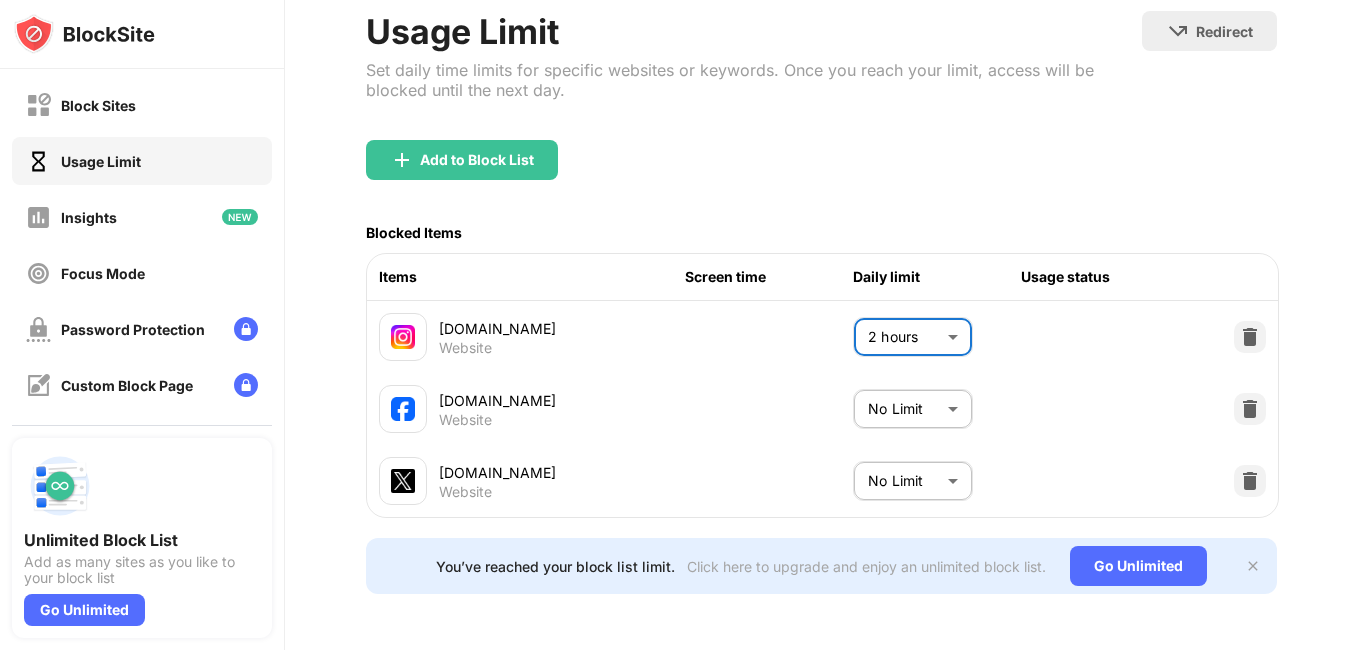 click on "Block Sites Usage Limit Insights Focus Mode Password Protection Custom Block Page Settings About Blocking Sync with other devices Disabled Unlimited Block List Add as many sites as you like to your block list Go Unlimited 50 2 [PERSON_NAME] [PERSON_NAME] [PERSON_NAME] [PERSON_NAME] [PERSON_NAME] View Account Insights Premium Rewards Settings Support Log Out Usage Limit Set daily time limits for specific websites or keywords. Once you reach your limit, access will be blocked until the next day. Redirect Choose a site to be redirected to when blocking is active Add to Block List Blocked Items Items Screen time Daily limit Usage status [DOMAIN_NAME] Website 2 hours *** ​ [DOMAIN_NAME] Website No Limit ******** ​ [DOMAIN_NAME] Website No Limit ******** ​ You’ve reached your block list limit. Click here to upgrade and enjoy an unlimited block list. Go Unlimited" at bounding box center (679, 325) 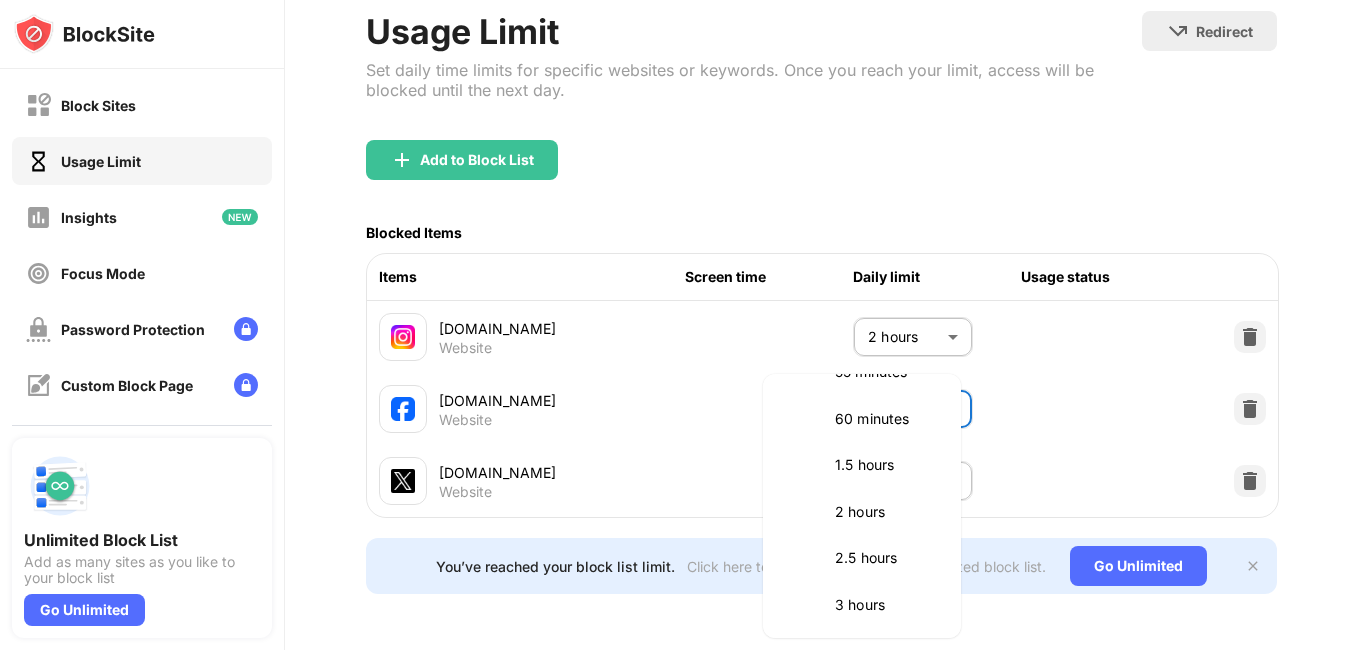 scroll, scrollTop: 600, scrollLeft: 0, axis: vertical 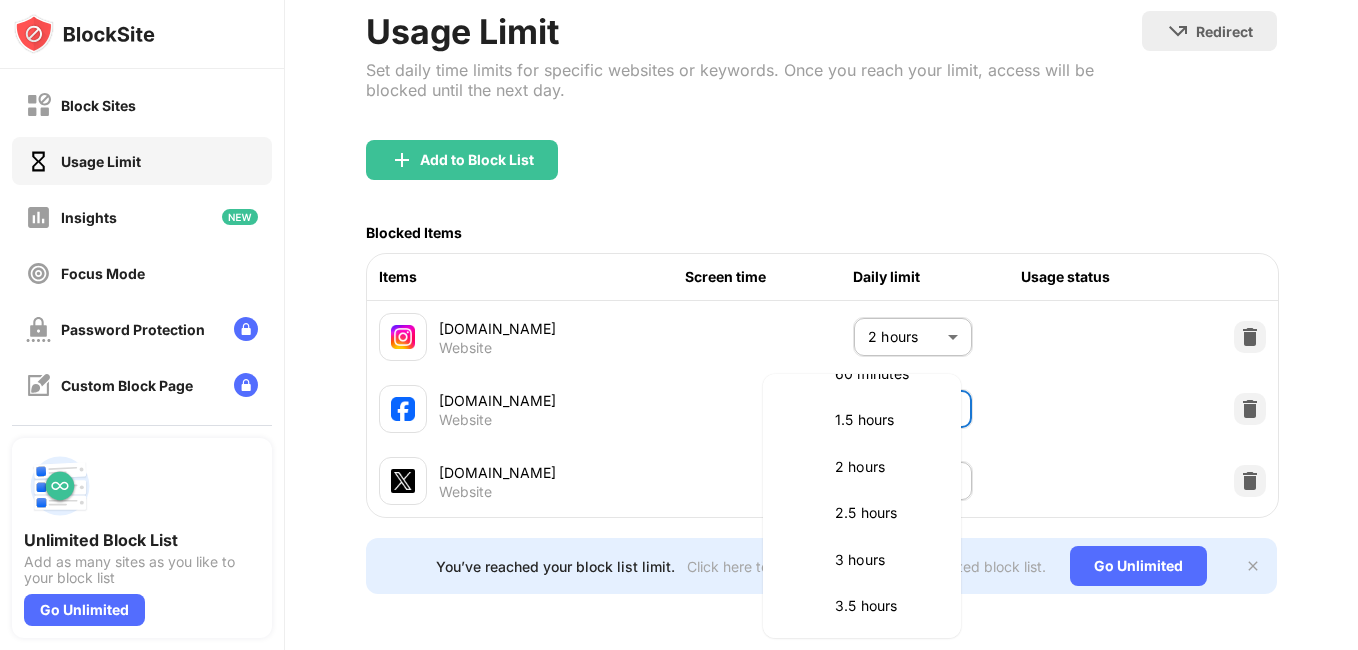 click on "2 hours" at bounding box center (886, 467) 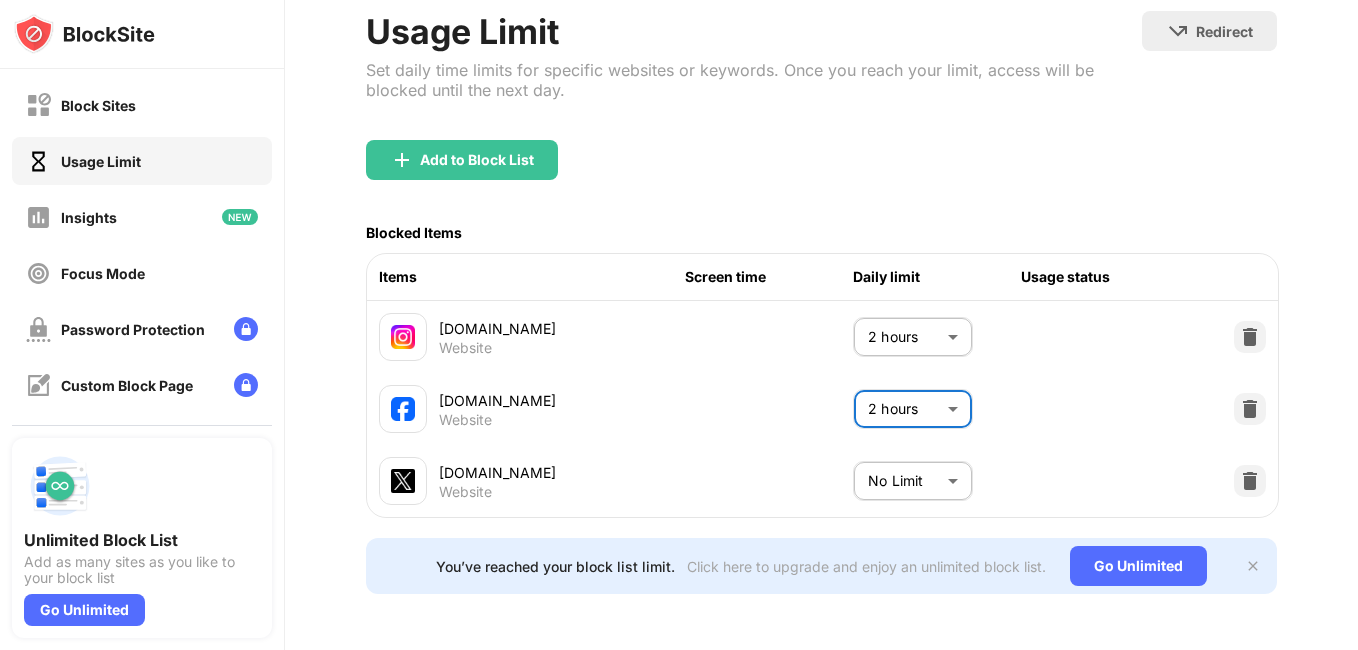 click on "Block Sites Usage Limit Insights Focus Mode Password Protection Custom Block Page Settings About Blocking Sync with other devices Disabled Unlimited Block List Add as many sites as you like to your block list Go Unlimited 50 2 [PERSON_NAME] [PERSON_NAME] [PERSON_NAME] [PERSON_NAME] [PERSON_NAME] View Account Insights Premium Rewards Settings Support Log Out Usage Limit Set daily time limits for specific websites or keywords. Once you reach your limit, access will be blocked until the next day. Redirect Choose a site to be redirected to when blocking is active Add to Block List Blocked Items Items Screen time Daily limit Usage status [DOMAIN_NAME] Website 2 hours *** ​ [DOMAIN_NAME] Website 2 hours *** ​ [DOMAIN_NAME] Website No Limit ******** ​ You’ve reached your block list limit. Click here to upgrade and enjoy an unlimited block list. Go Unlimited" at bounding box center (679, 325) 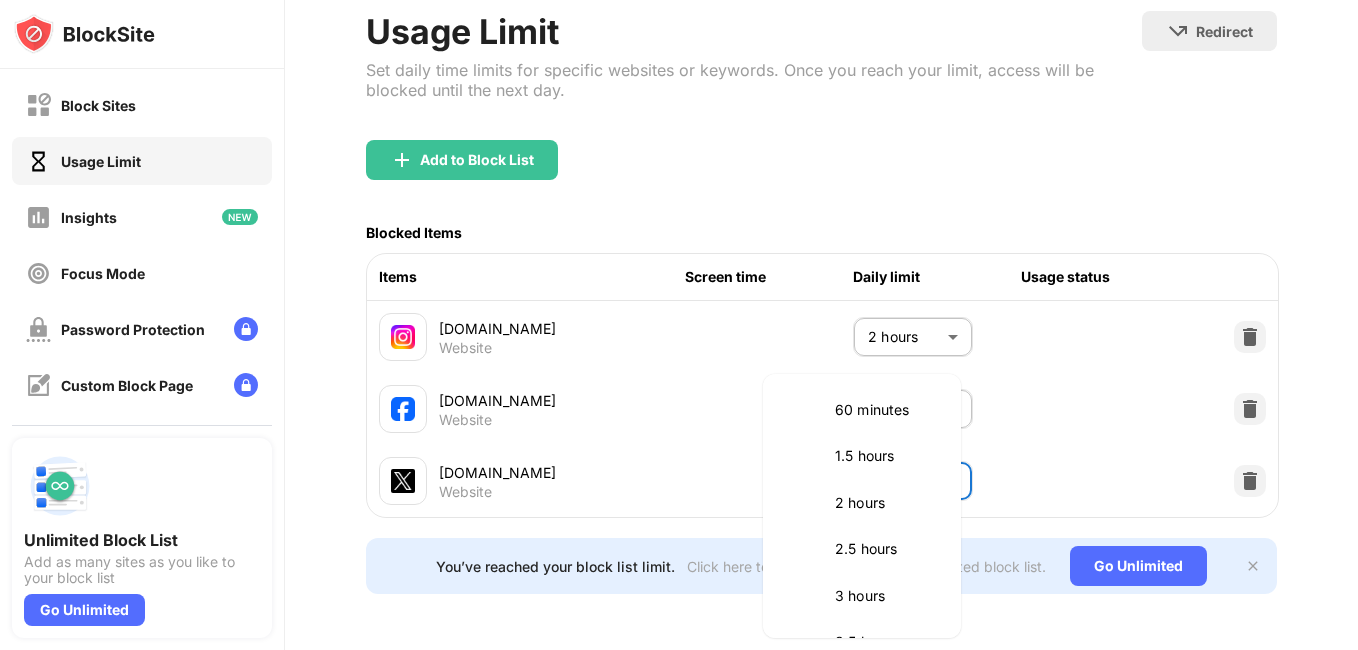 scroll, scrollTop: 600, scrollLeft: 0, axis: vertical 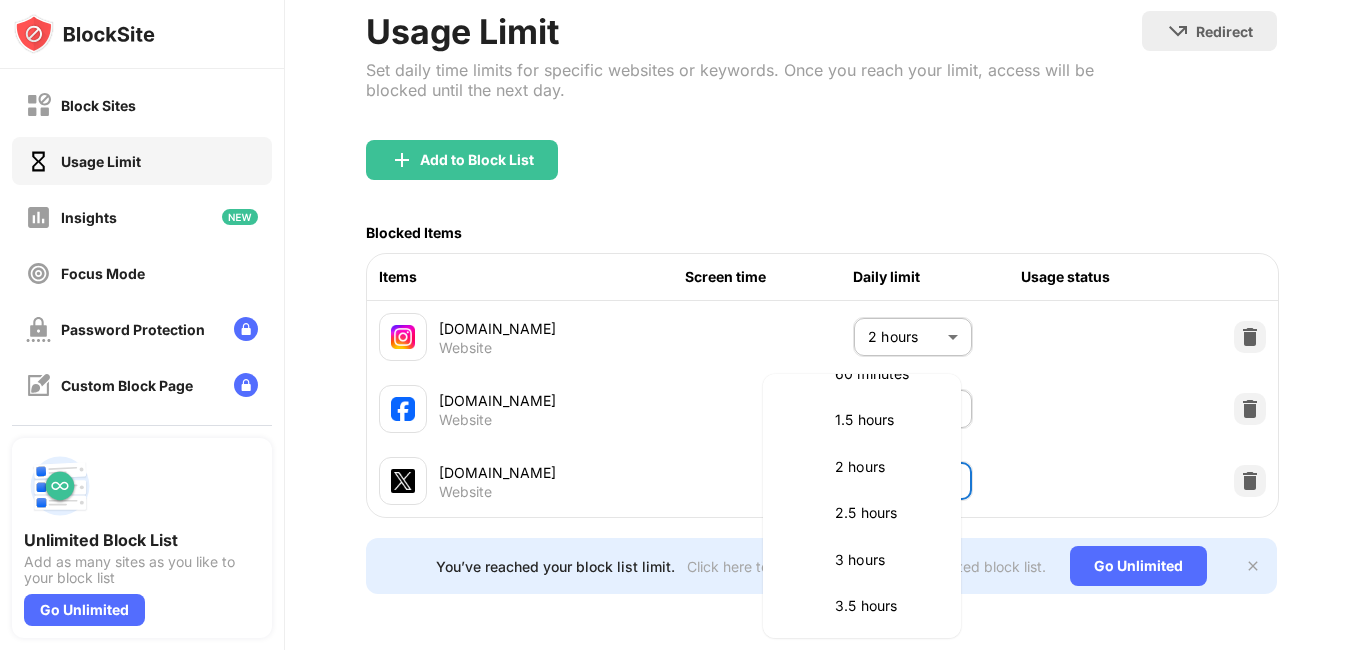 click on "2 hours" at bounding box center (886, 467) 